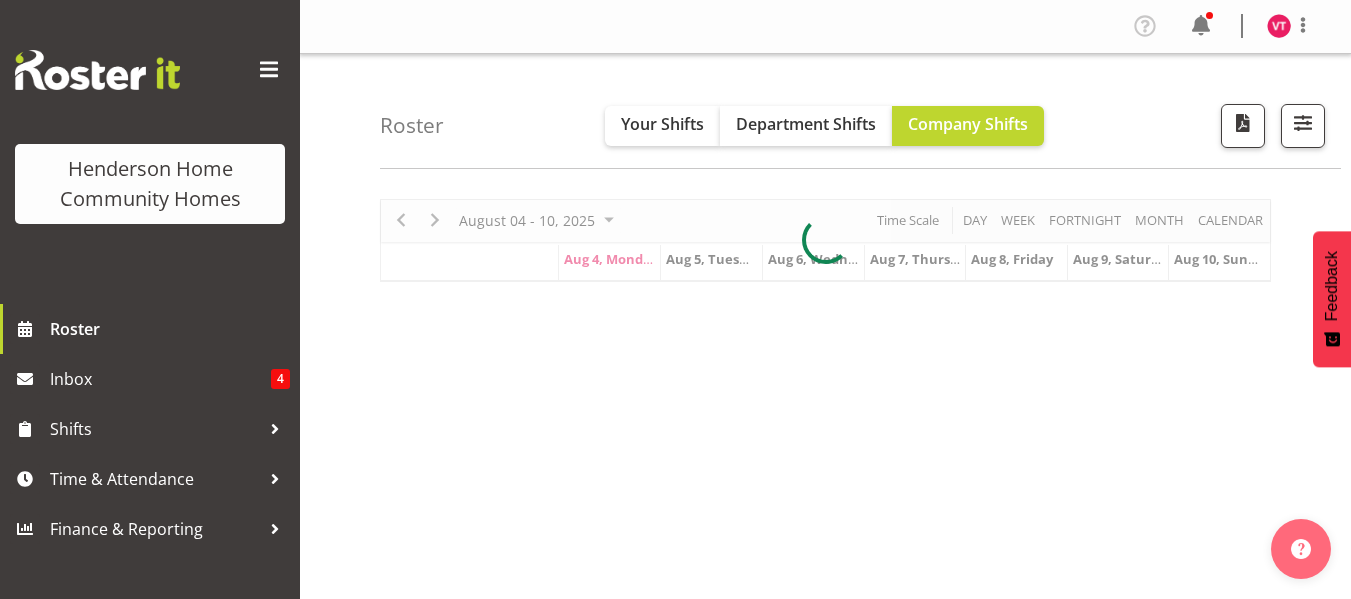 scroll, scrollTop: 0, scrollLeft: 0, axis: both 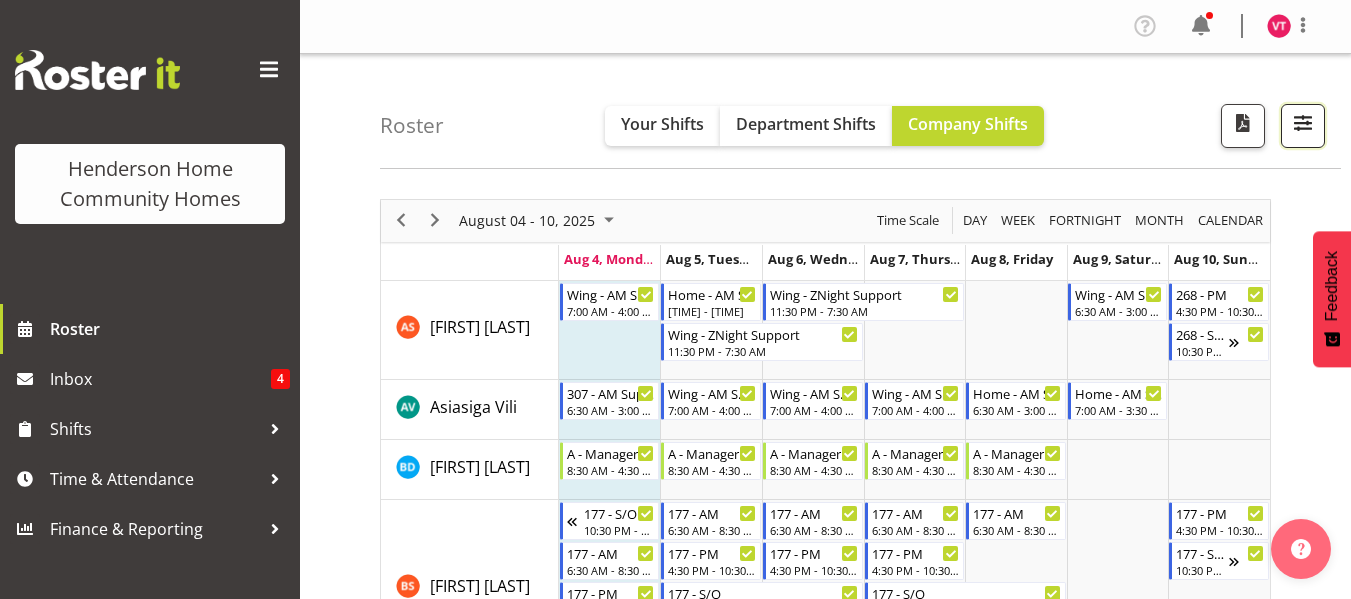 click at bounding box center [1303, 123] 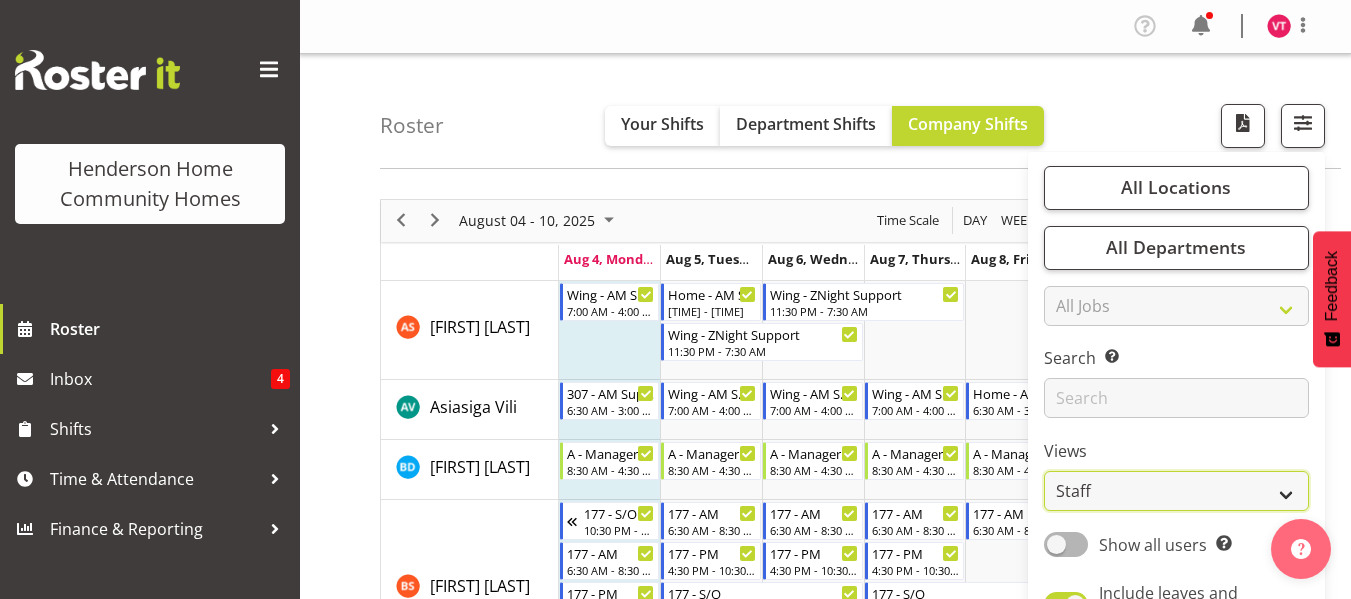 click on "Staff
Role
Shift - Horizontal
Shift - Vertical
Staff - Location" at bounding box center (1176, 491) 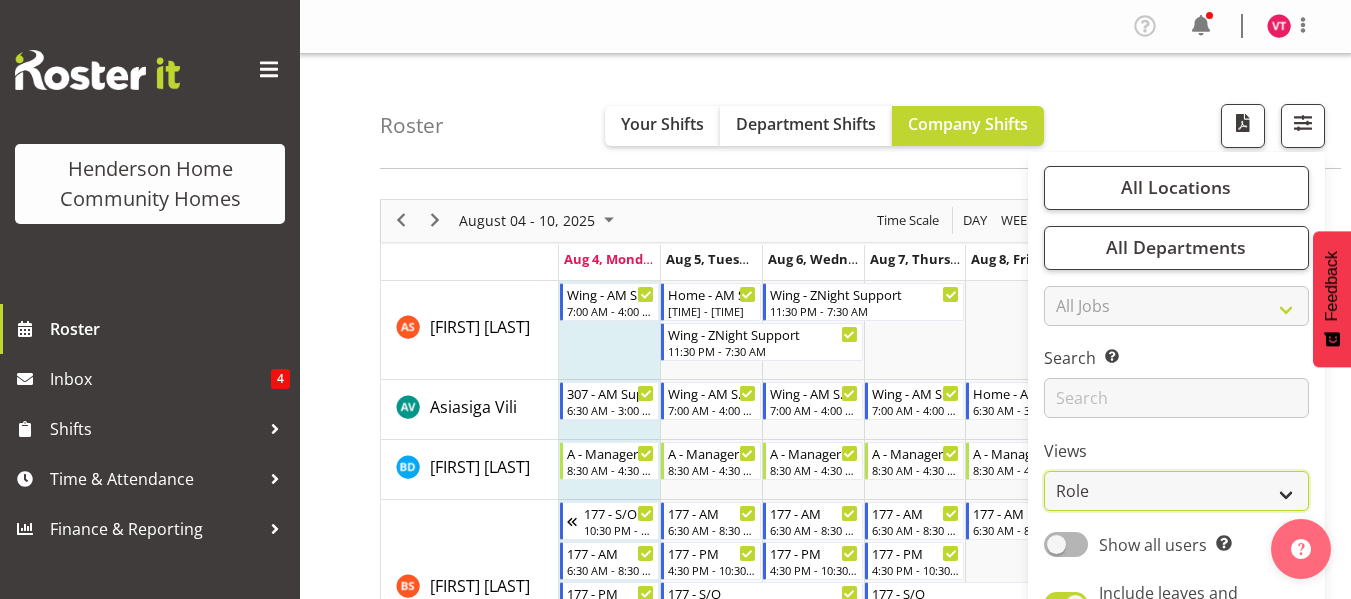 click on "Staff
Role
Shift - Horizontal
Shift - Vertical
Staff - Location" at bounding box center (1176, 491) 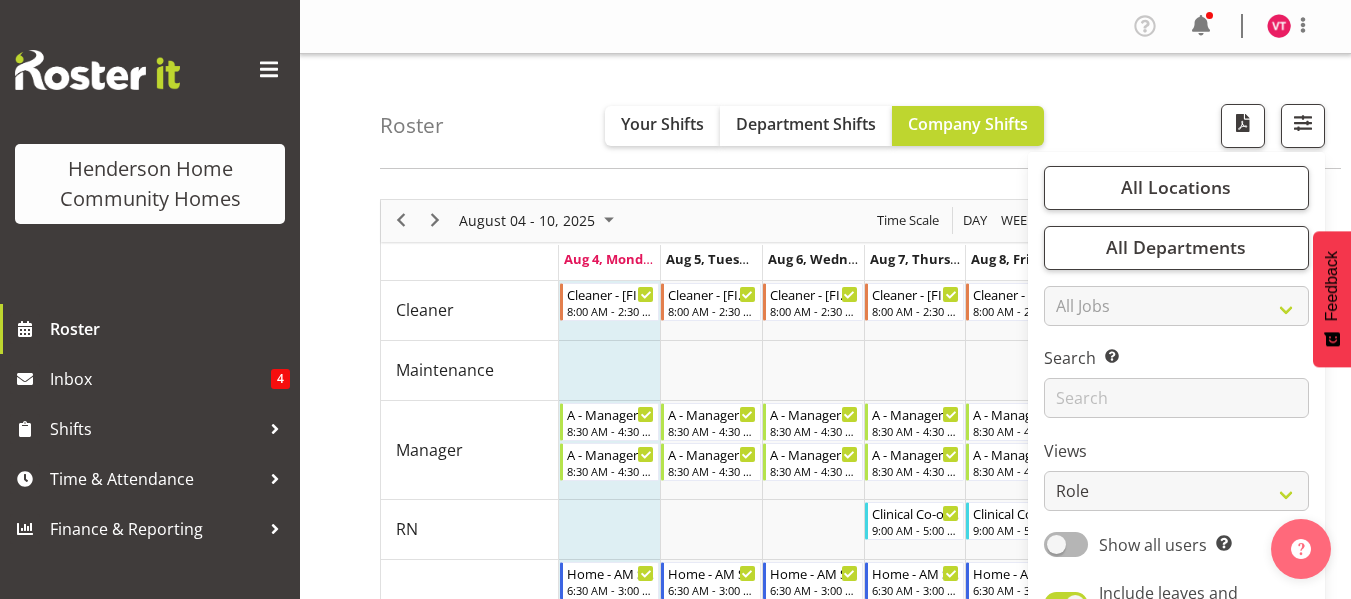 click on "Roster Your Shifts Department Shifts Company Shifts All Locations Clear 177 [STREET] 268 [STREET] 307 [STREET] 309 [STREET] 311 [STREET] 313 [STREET] Select All Clear All Jobs" at bounding box center (860, 111) 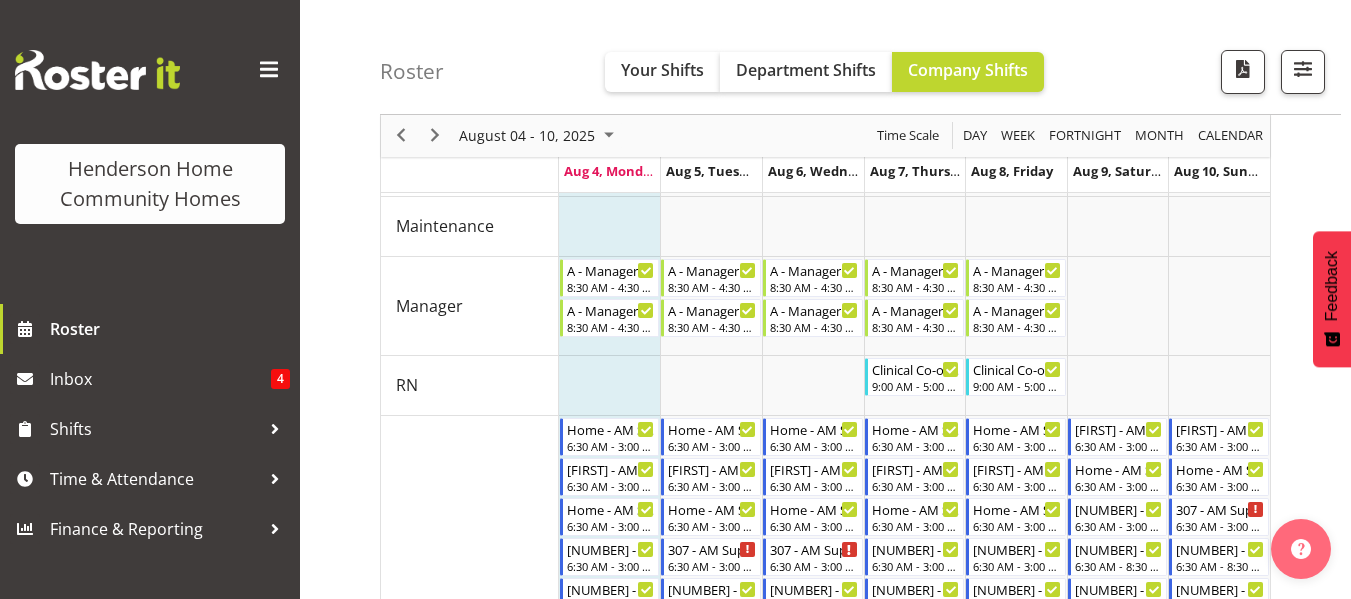 scroll, scrollTop: 200, scrollLeft: 0, axis: vertical 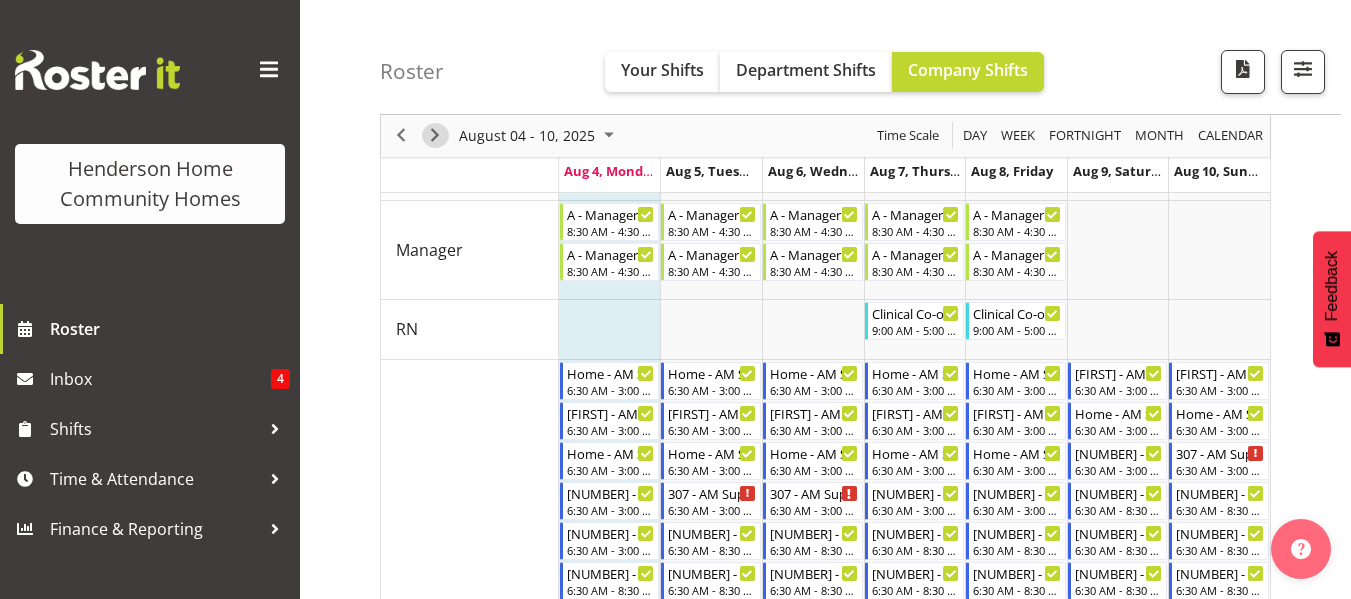 click at bounding box center (435, 136) 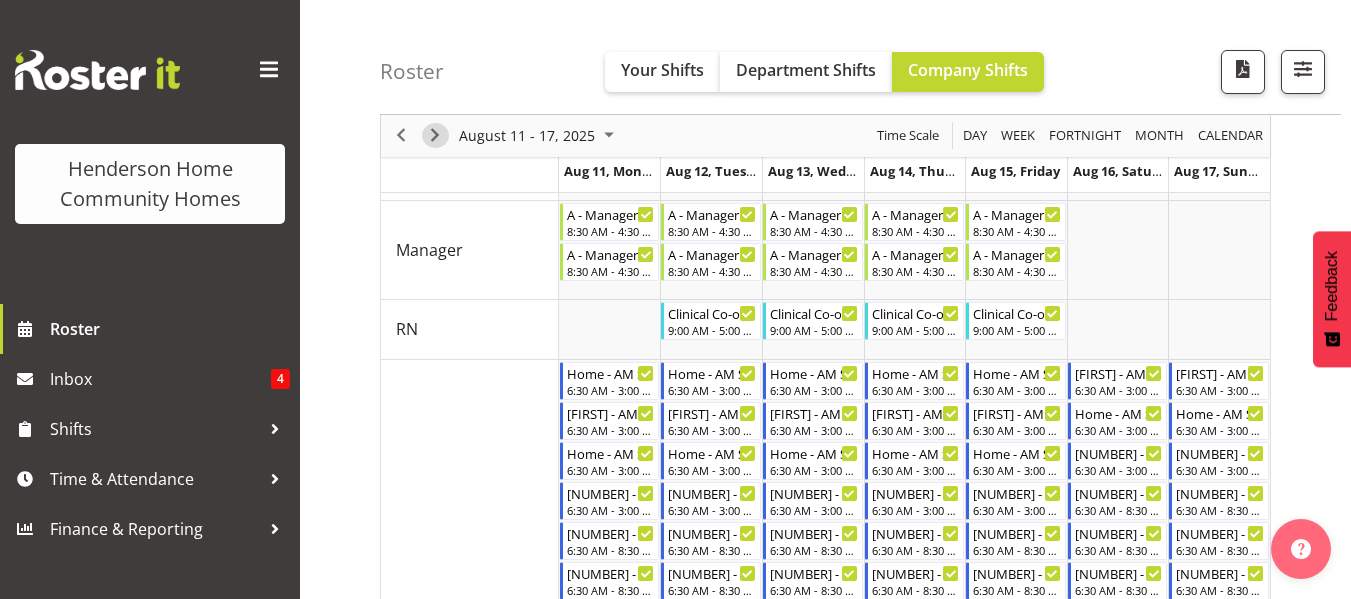 type 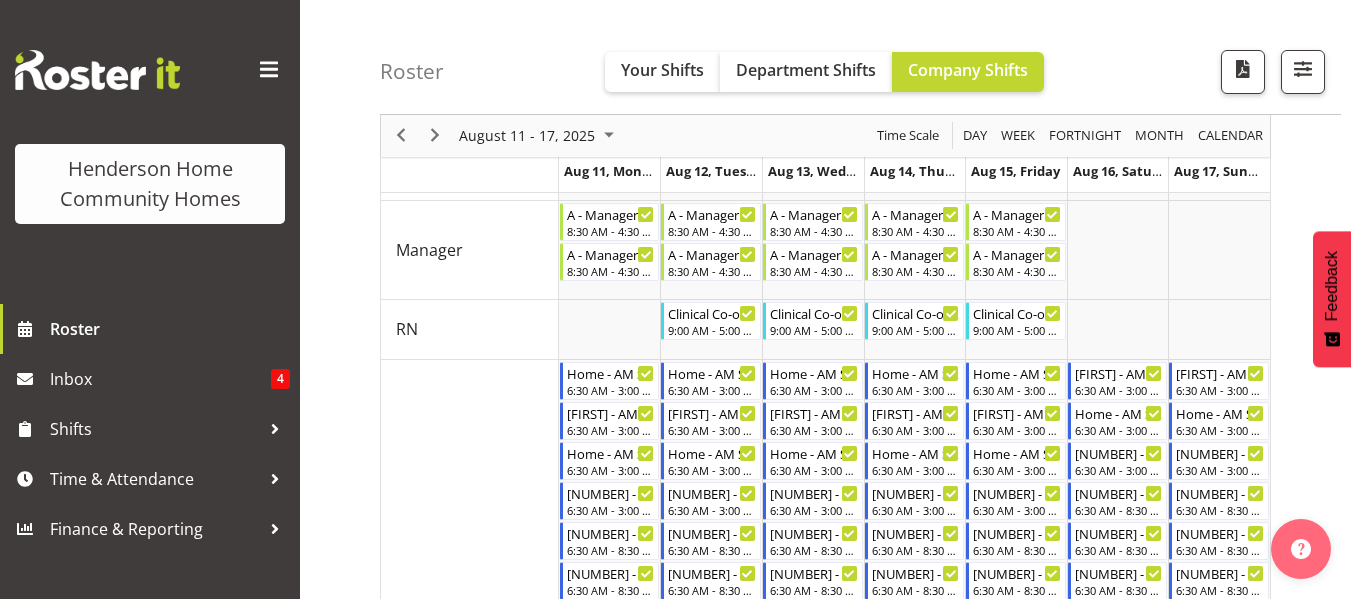 click on "Roster Your Shifts Department Shifts Company Shifts All Locations Clear 177 [STREET] 268 [STREET] 307 [STREET] 309 [STREET] 311 [STREET] 313 [STREET] Select All Clear All Jobs" at bounding box center [825, 784] 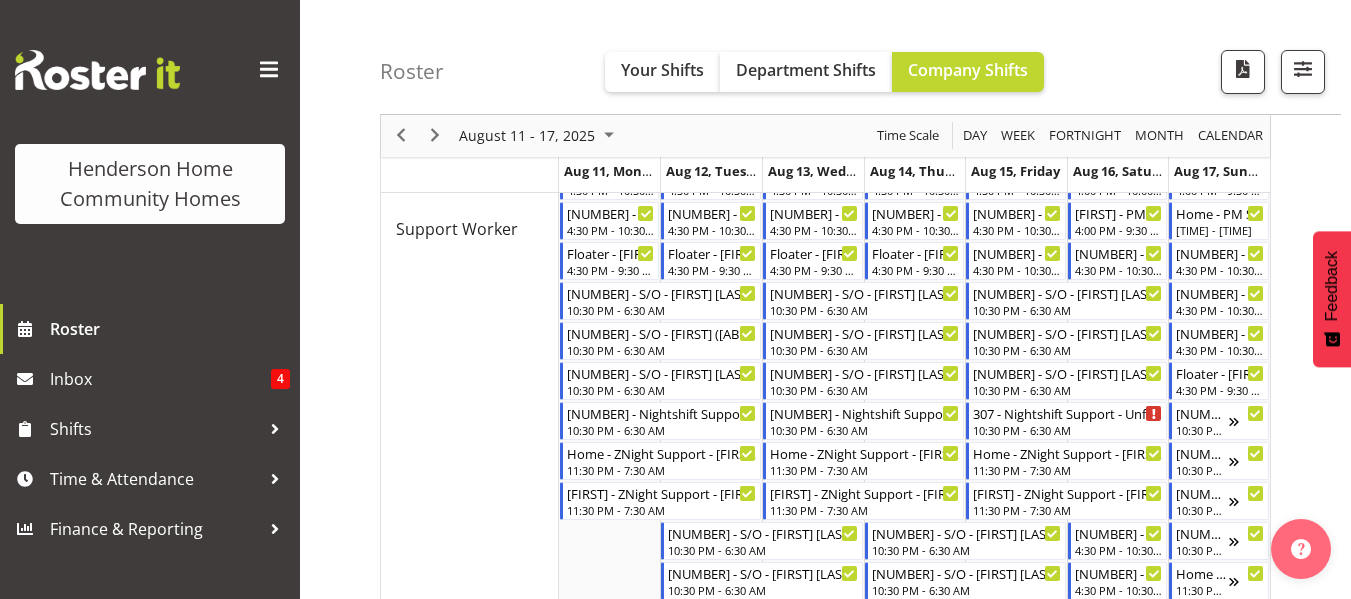scroll, scrollTop: 840, scrollLeft: 0, axis: vertical 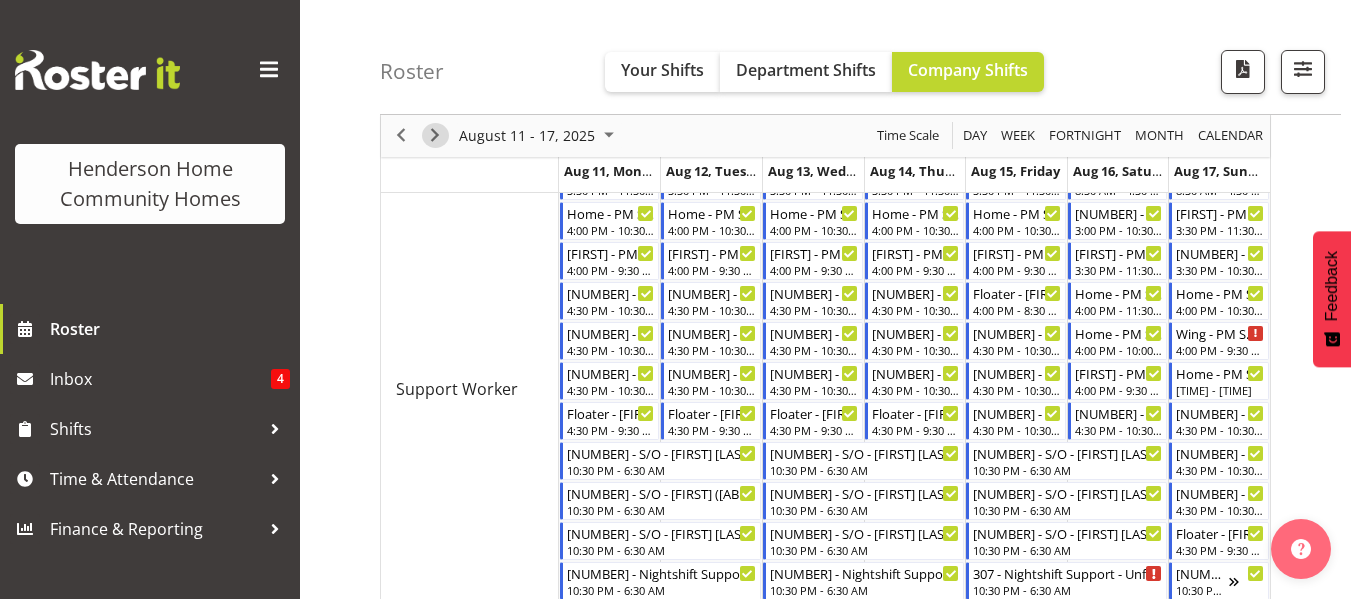 click at bounding box center (435, 136) 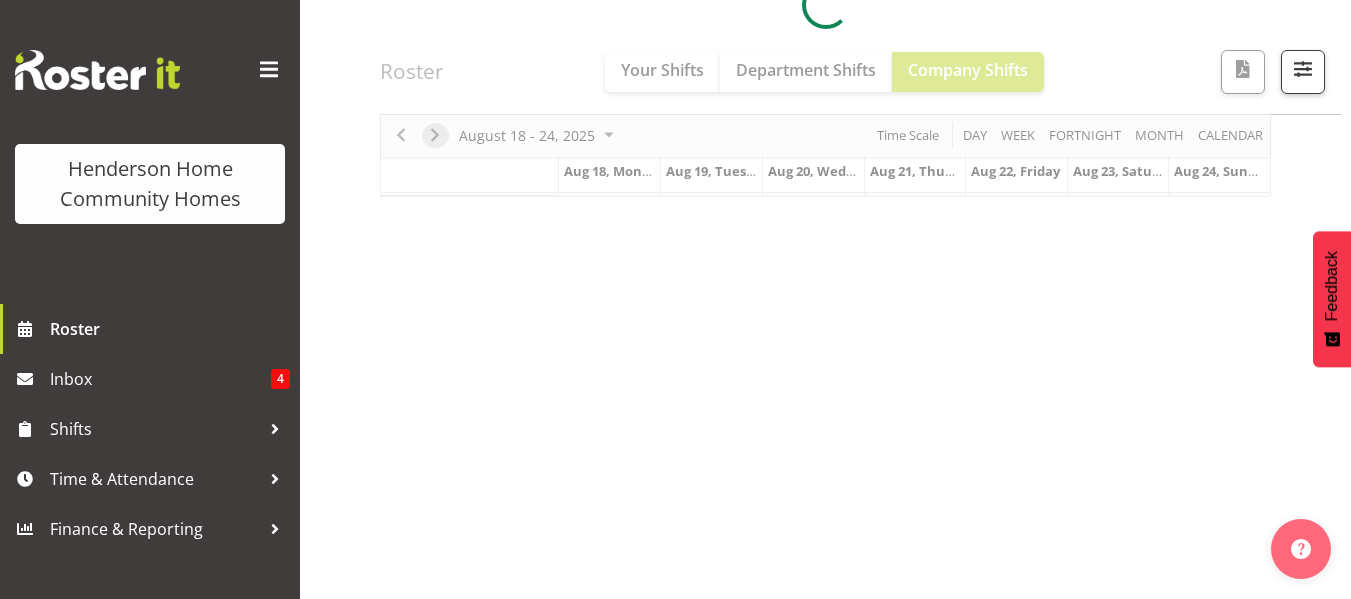 scroll, scrollTop: 385, scrollLeft: 0, axis: vertical 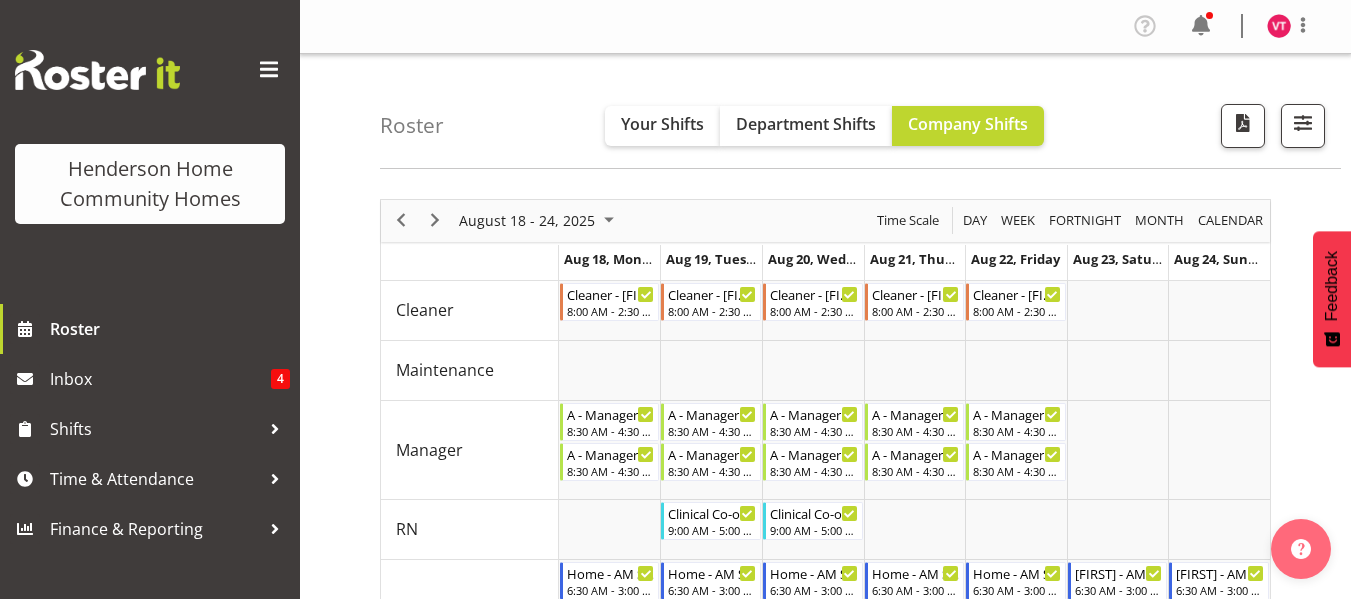 click on "Roster Your Shifts Department Shifts Company Shifts All Locations Clear 177 [STREET] 268 [STREET] 307 [STREET] 309 [STREET] 311 [STREET] 313 [STREET] Select All Clear All Jobs" at bounding box center [825, 984] 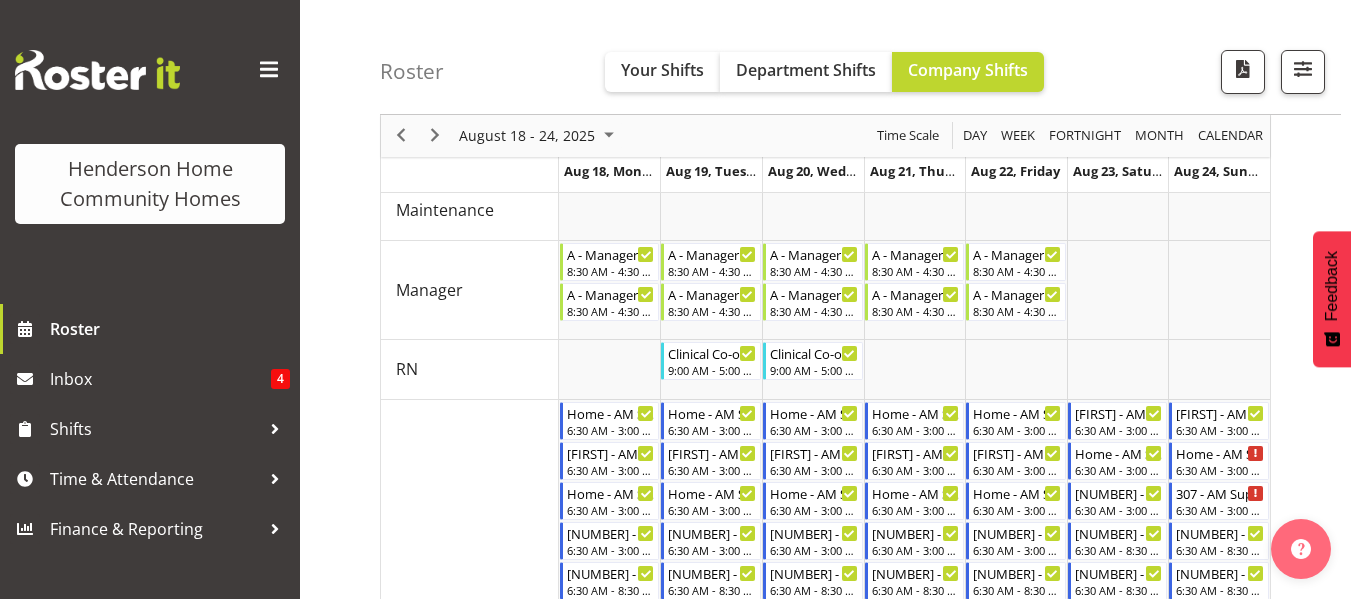 scroll, scrollTop: 200, scrollLeft: 0, axis: vertical 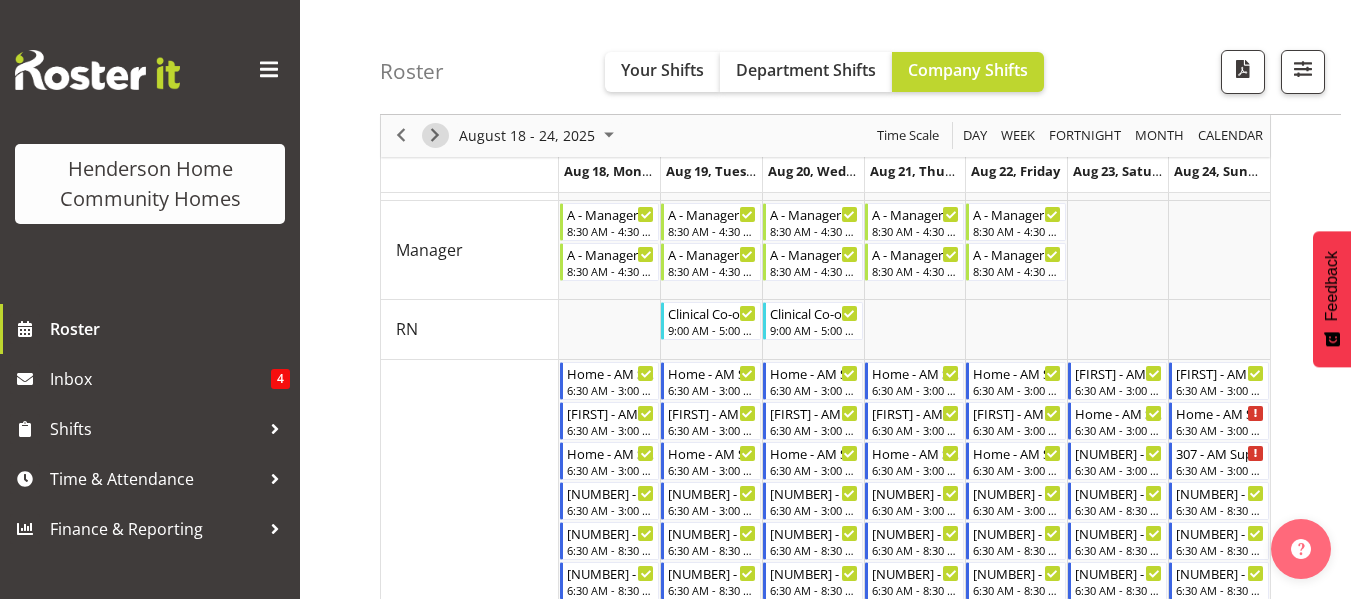 click at bounding box center (435, 136) 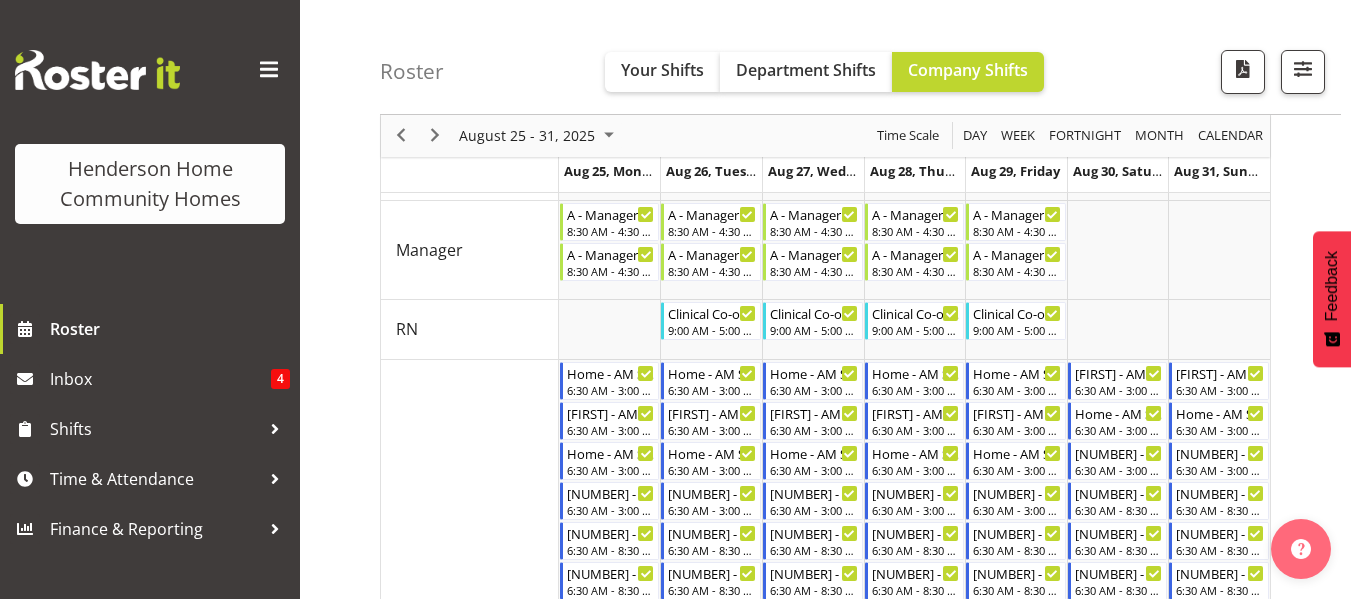 click on "Roster Your Shifts Department Shifts Company Shifts All Locations Clear 177 [STREET] 268 [STREET] 307 [STREET] 309 [STREET] 311 [STREET] 313 [STREET] Select All Clear All Jobs" at bounding box center (825, 784) 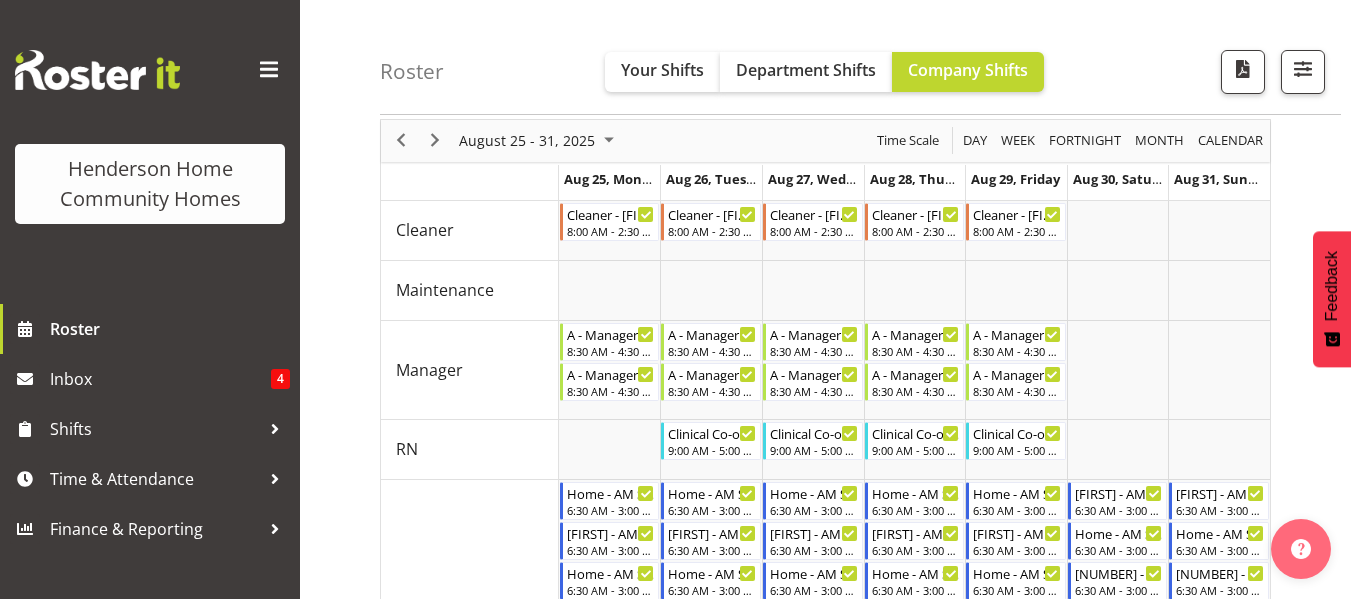 scroll, scrollTop: 0, scrollLeft: 0, axis: both 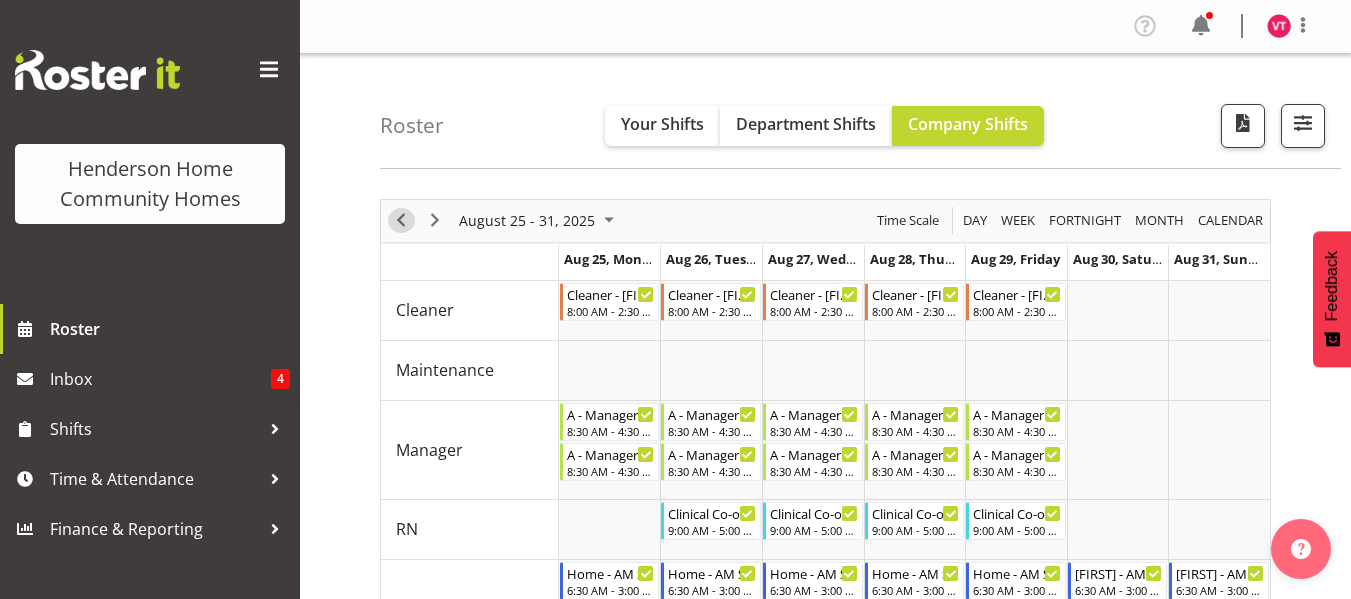 click at bounding box center [401, 220] 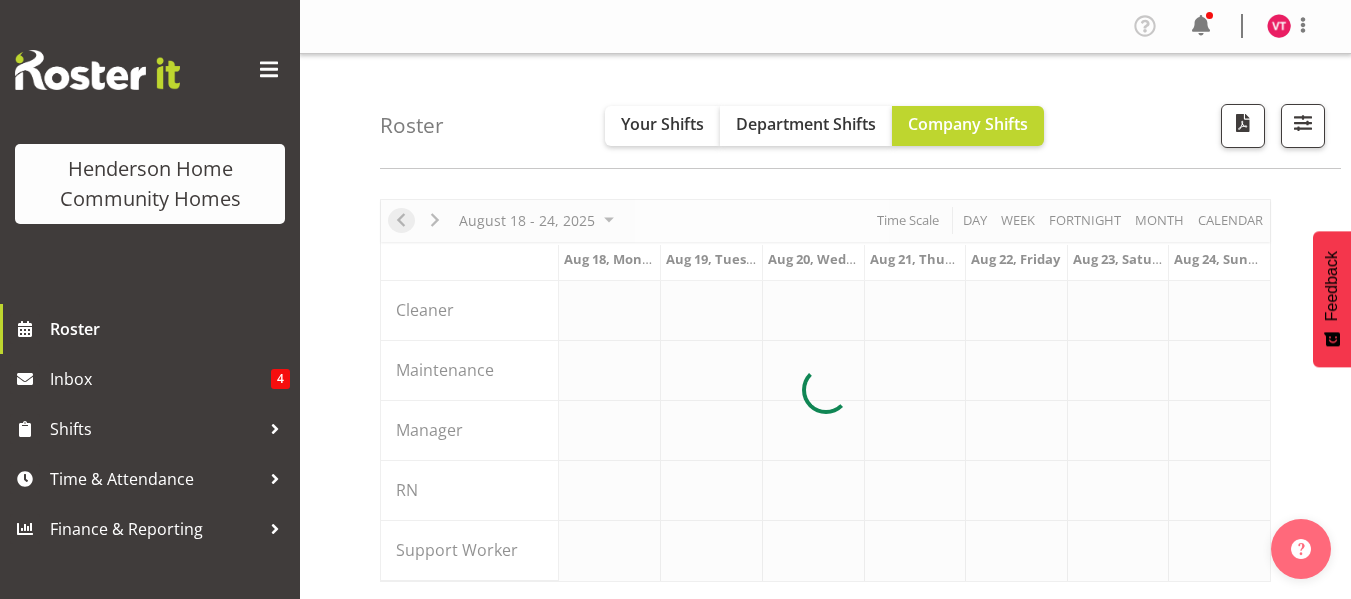 click at bounding box center [825, 390] 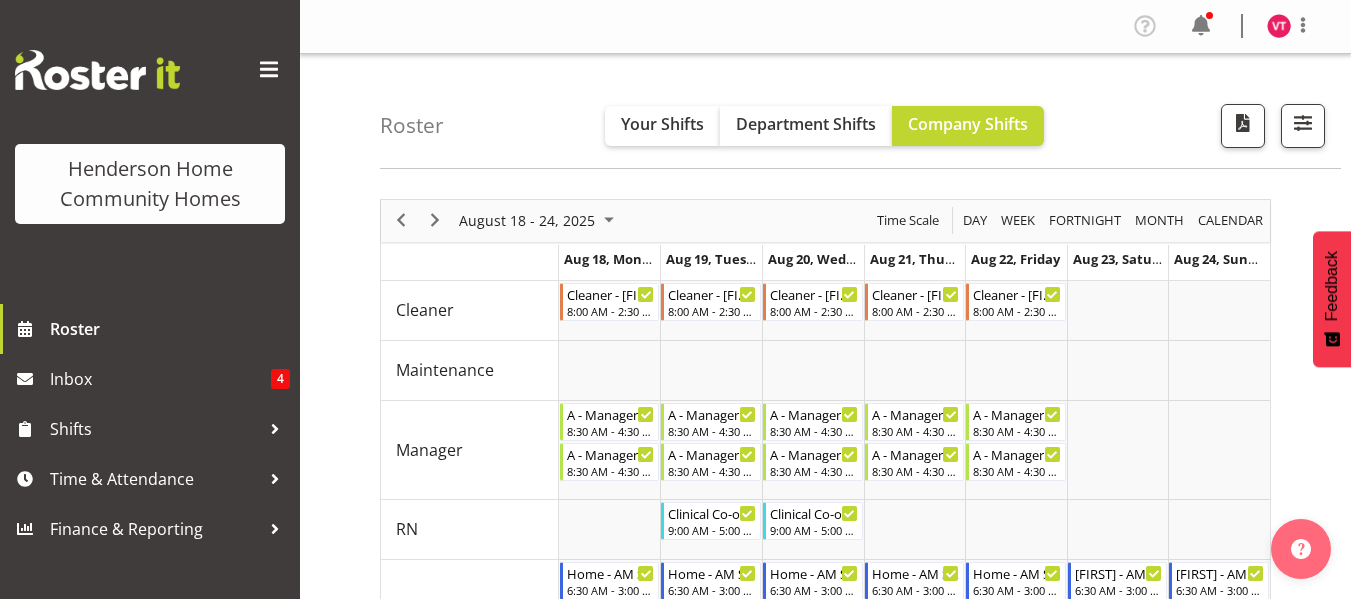 click on "[MONTH] [NUMBER] - [NUMBER], [YEAR] Today Day Week Fortnight Month calendar Month Agenda Time Scale [MONTH] [NUMBER], [DAY] [MONTH] [NUMBER], [DAY] [MONTH] [NUMBER], [DAY] [MONTH] [NUMBER], [DAY] [MONTH] [NUMBER], [DAY] [MONTH] [NUMBER], [DAY] [MONTH] [NUMBER], [DAY] [MONTH] [NUMBER], [DAY] [MONTH] [NUMBER], [DAY] Cleaner Maintenance Manager RN Support Worker Cleaner - [FIRST]-[LAST] [TIME] - [TIME] Cleaner - [FIRST]-[LAST] [TIME] - [TIME] Cleaner - [FIRST]-[LAST] [TIME] - [TIME] Cleaner - [FIRST]-[LAST] [TIME] - [TIME] Cleaner - [FIRST]-[LAST] [TIME] - [TIME] A - Manager - [FIRST] [LAST] [TIME] - [TIME] A - Manager - [FIRST] [LAST] [TIME] - [TIME] A - Manager - [FIRST] [LAST] [TIME] - [TIME] A - Manager - [FIRST] [LAST] [TIME] - [TIME] A - Manager - [FIRST] [LAST] [TIME] - [TIME] A - Manager - [FIRST] [LAST] [TIME] - [TIME] A - Manager - [FIRST] [LAST] [TIME] - [TIME] A - Manager - [FIRST] [LAST] [TIME] - [TIME] A - Manager - [FIRST] [LAST] [TIME] - [TIME] A - Manager - [FIRST] [LAST] [TIME] - [TIME] Clinical Co-ordinator - [FIRST] [LAST] [TIME] - [TIME]" at bounding box center (825, 1049) 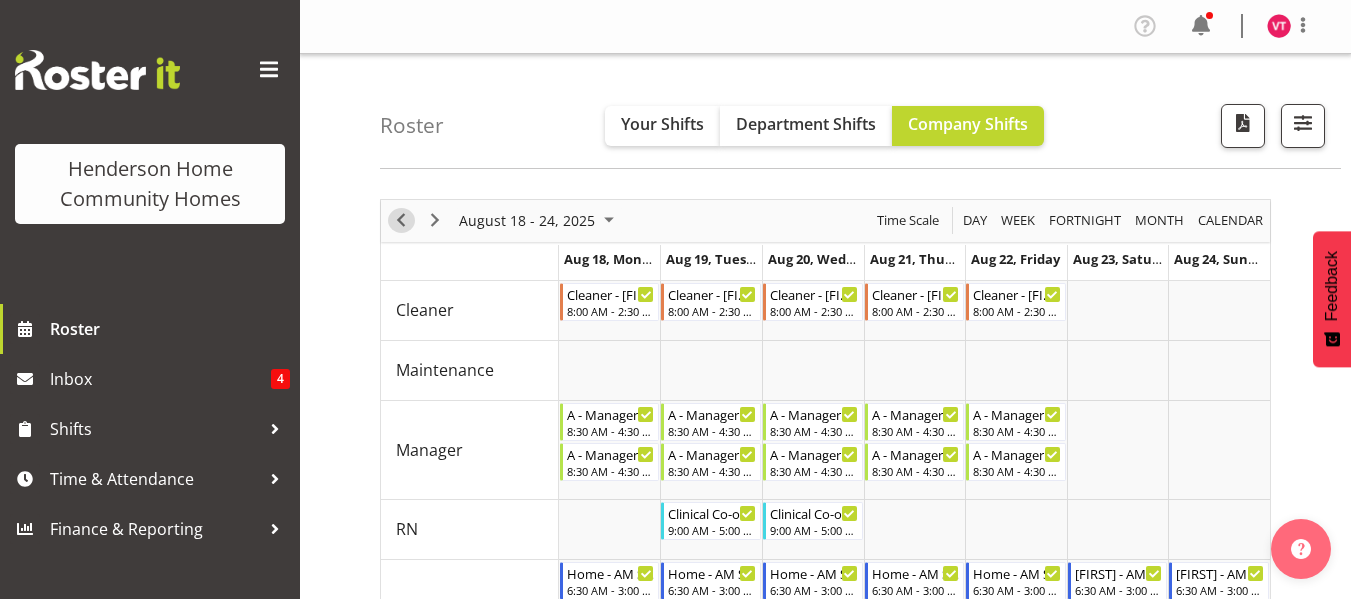 click at bounding box center [401, 220] 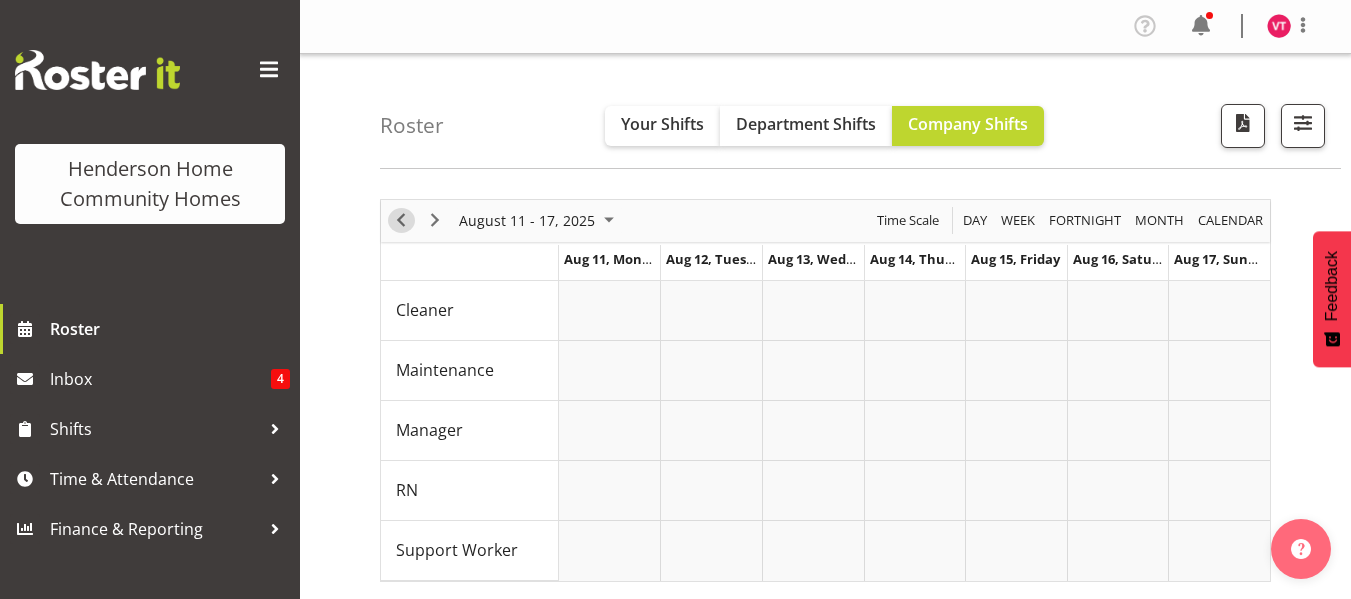 click at bounding box center [825, 390] 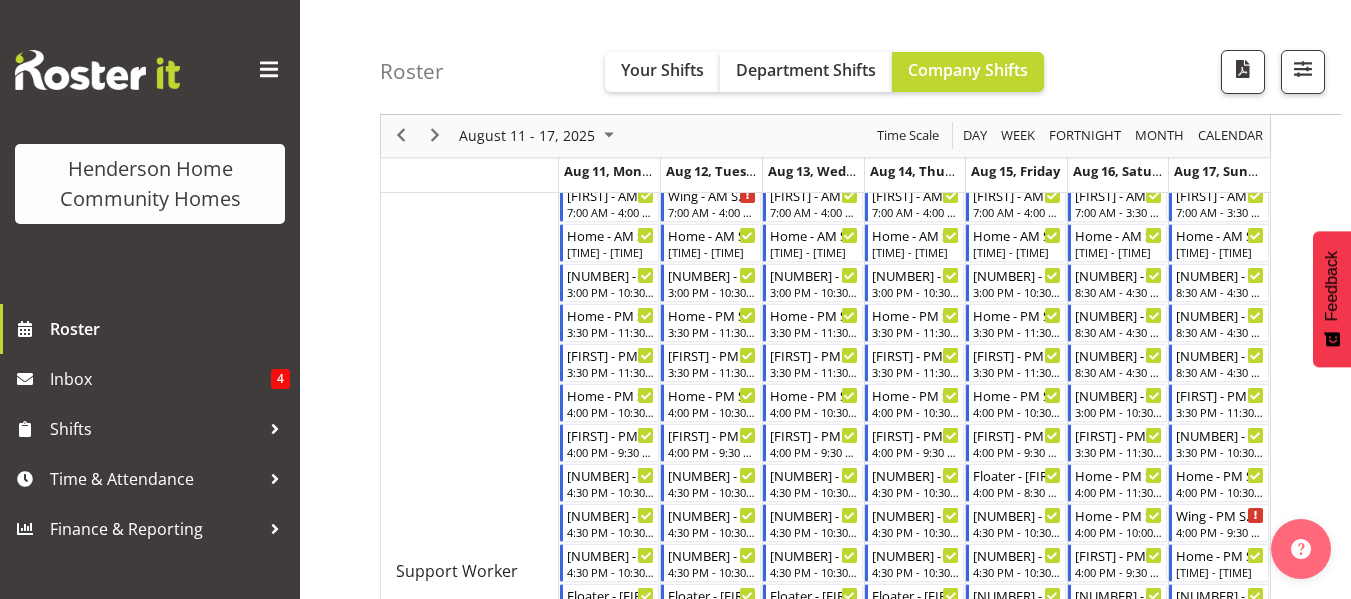 scroll, scrollTop: 640, scrollLeft: 0, axis: vertical 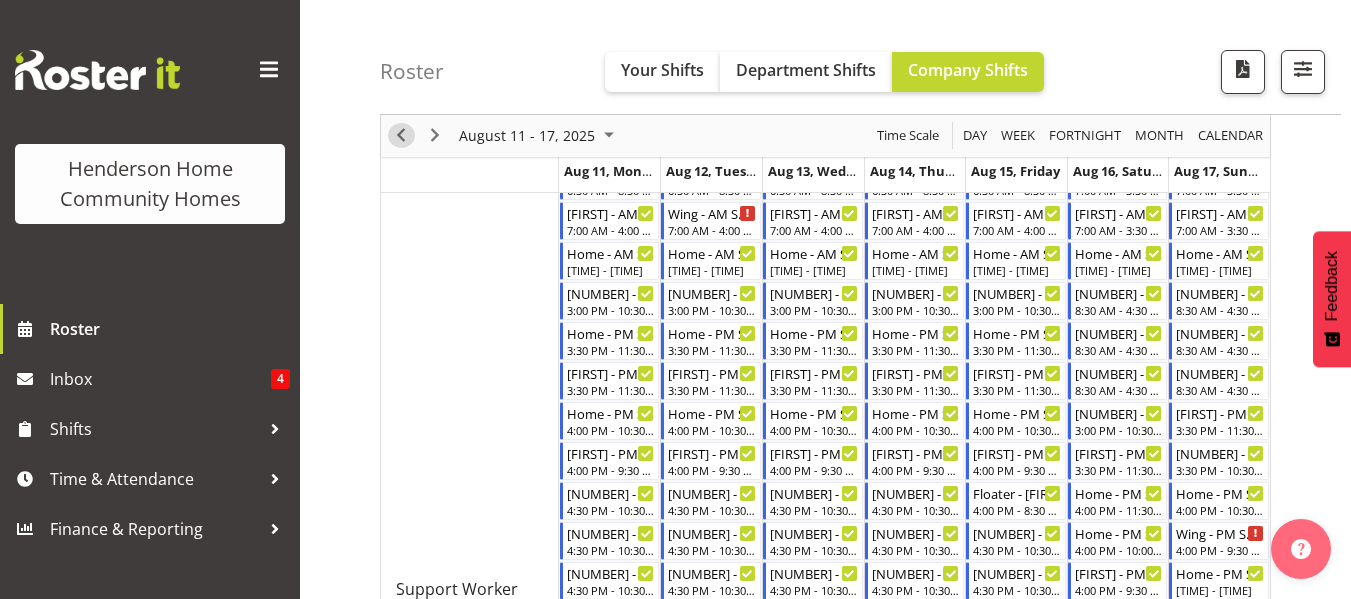 click at bounding box center [401, 136] 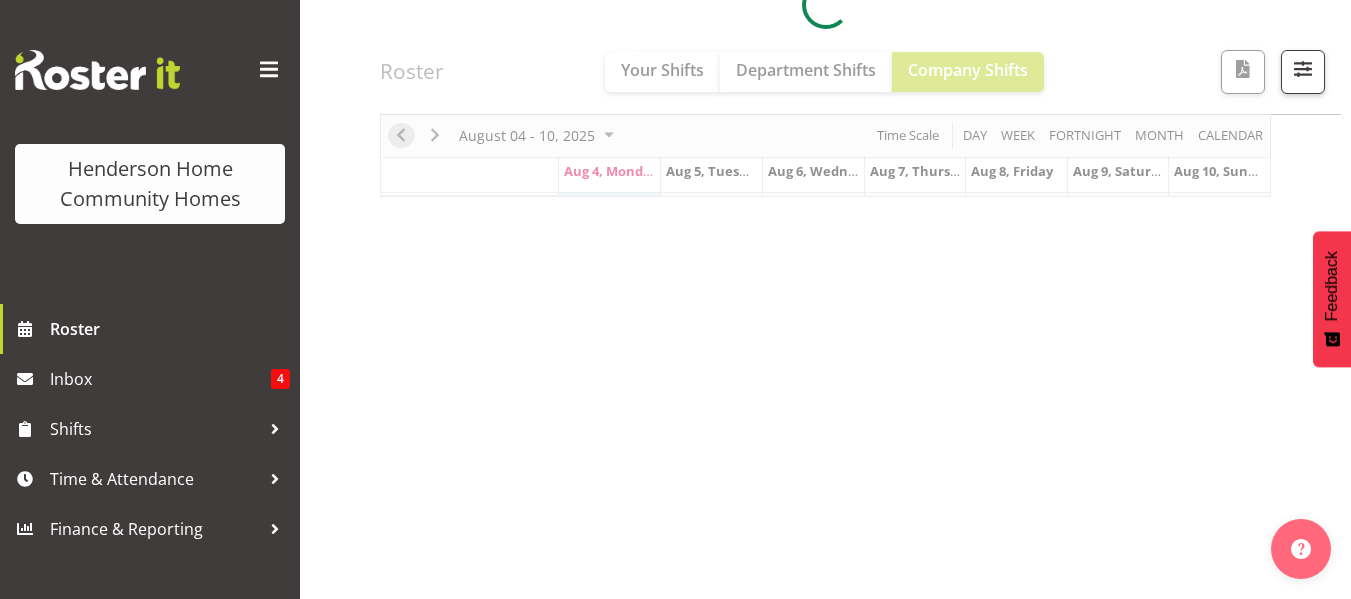 scroll, scrollTop: 385, scrollLeft: 0, axis: vertical 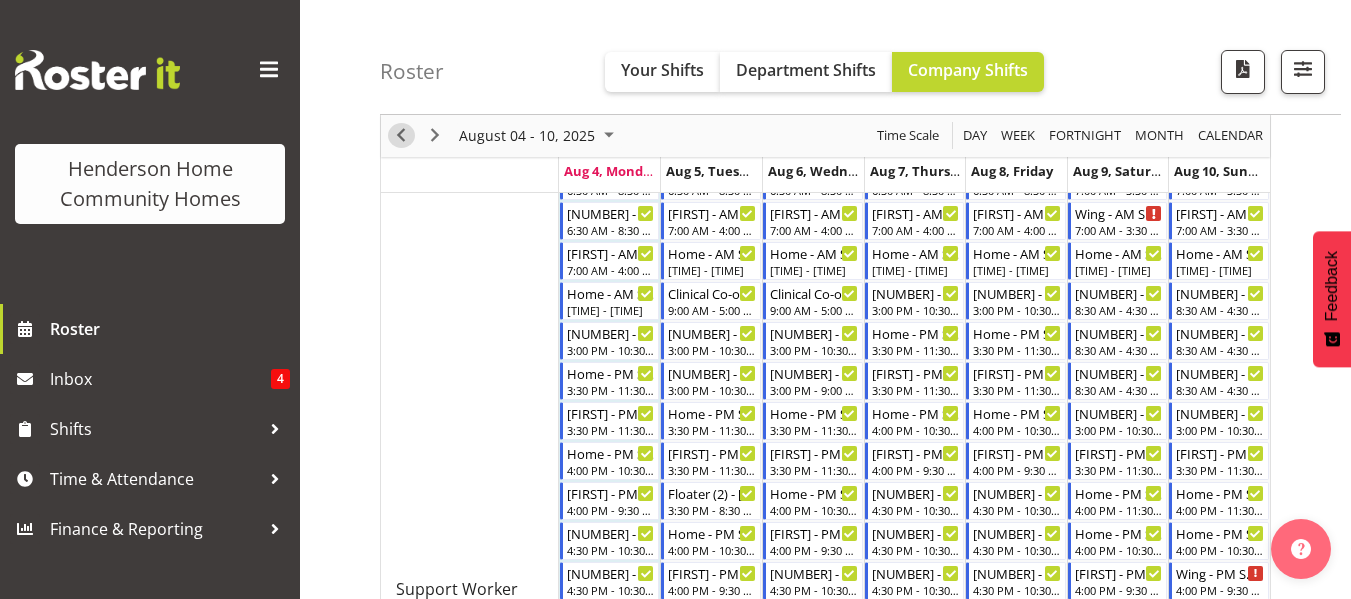 type 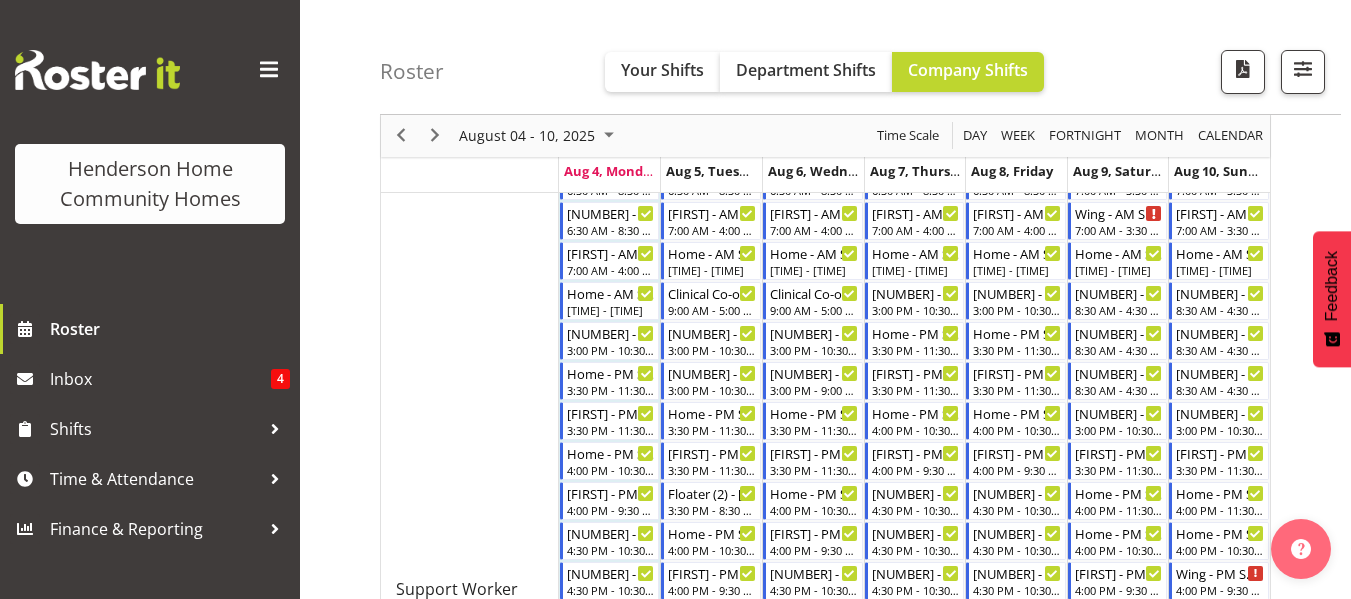 click on "Roster Your Shifts Department Shifts Company Shifts All Locations Clear 177 [STREET] 268 [STREET] 307 [STREET] 309 [STREET] 311 [STREET] 313 [STREET] Select All Clear All Jobs" at bounding box center (825, 344) 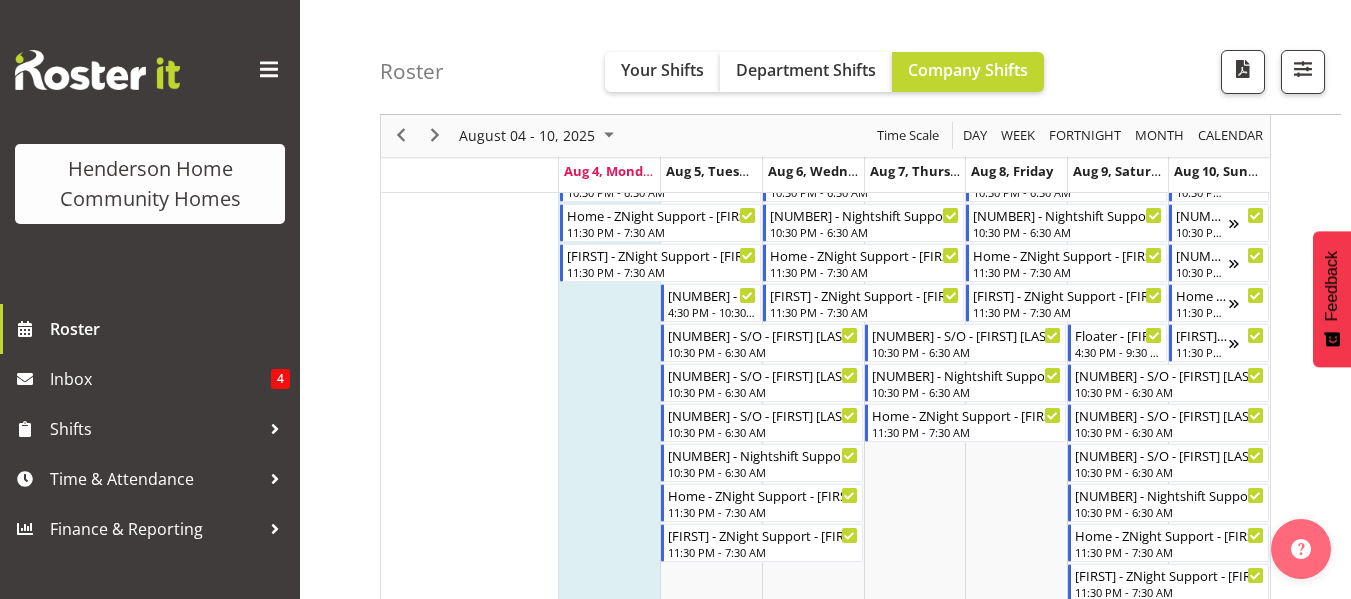 scroll, scrollTop: 1316, scrollLeft: 0, axis: vertical 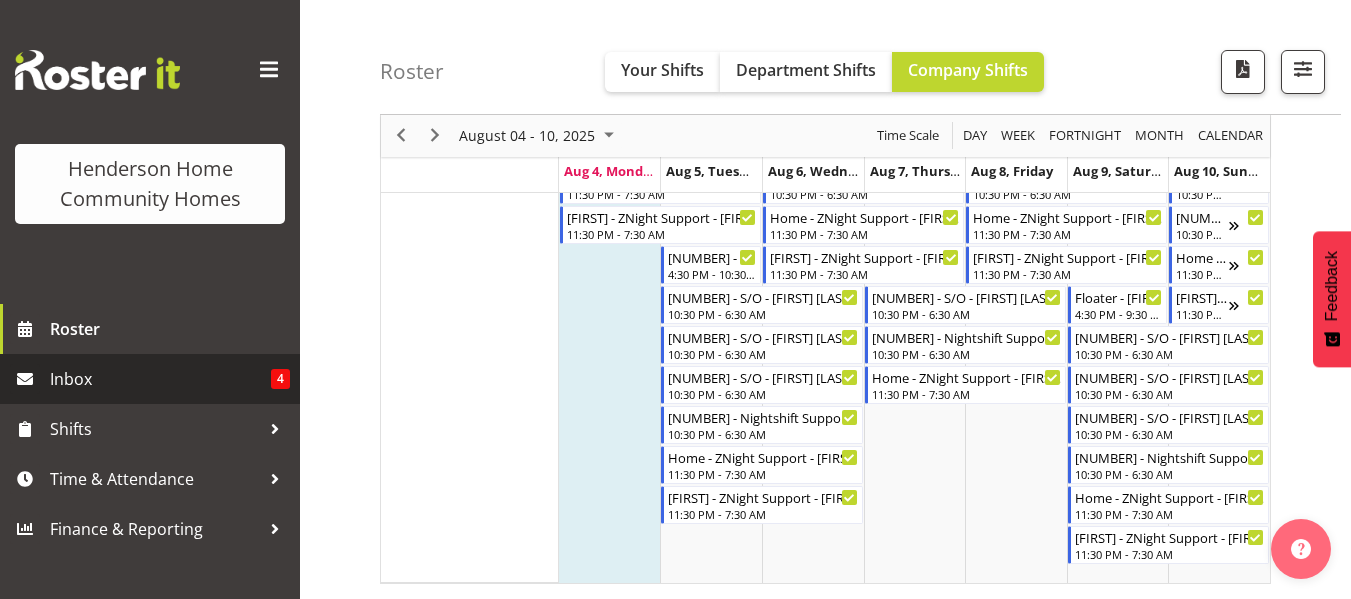 click on "Inbox" at bounding box center [160, 379] 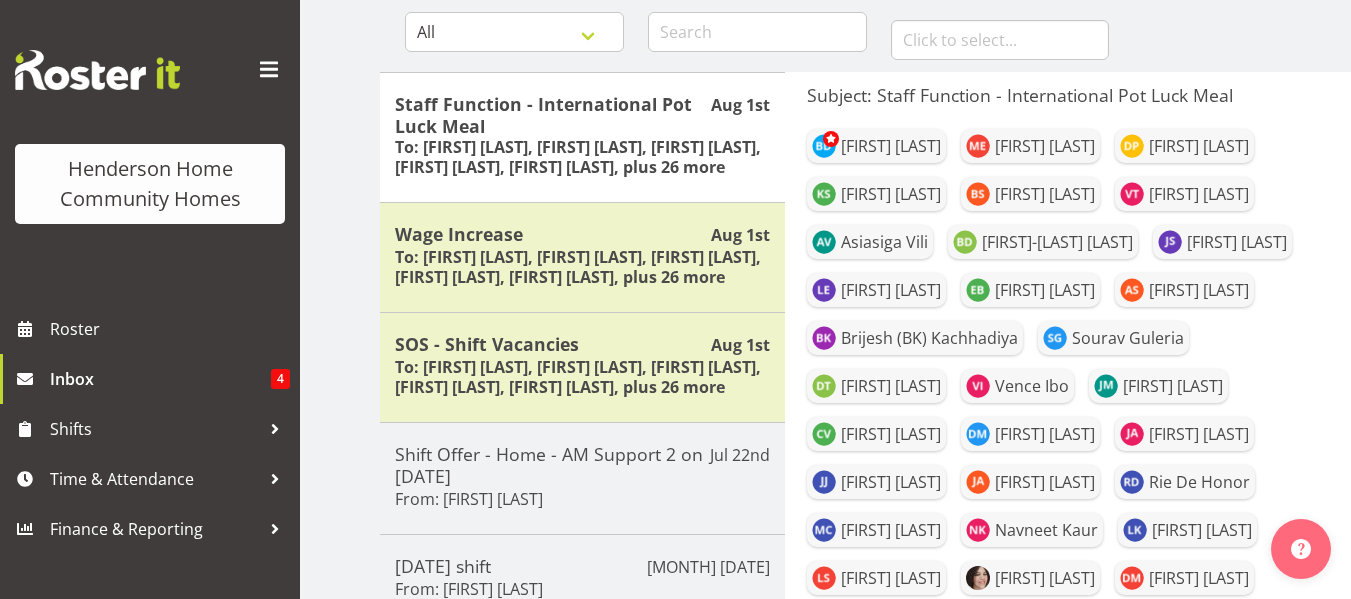 scroll, scrollTop: 240, scrollLeft: 0, axis: vertical 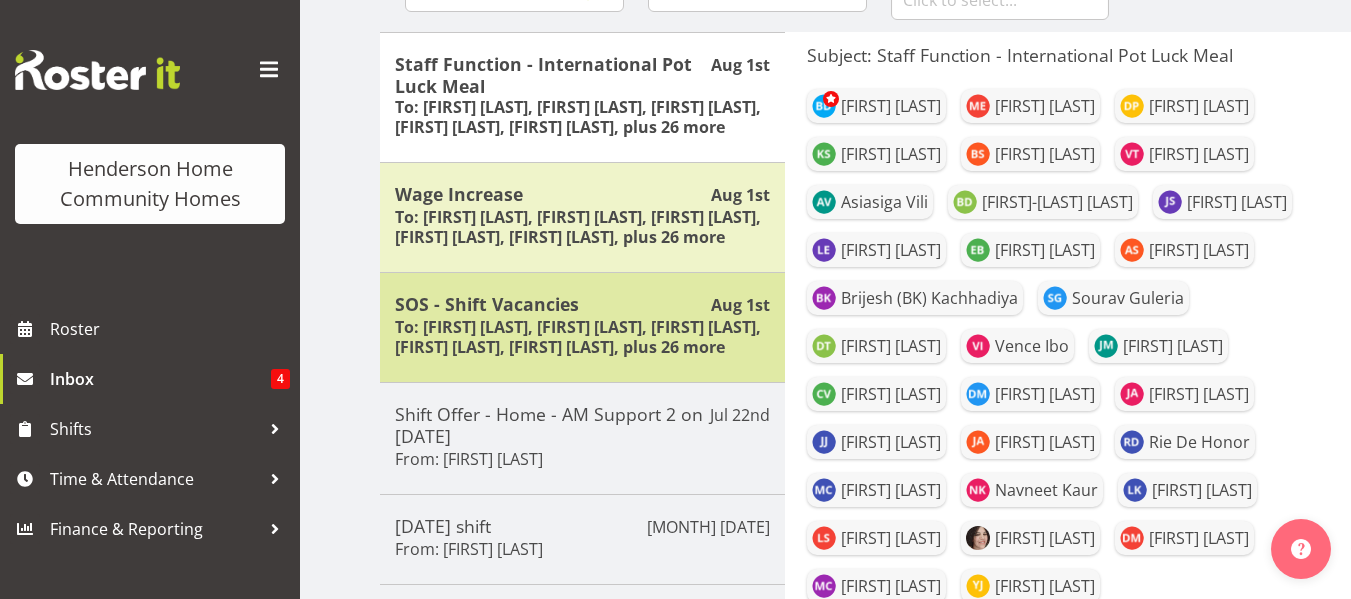 click on "To: [FIRST] [LAST], [FIRST] [LAST], [FIRST] [LAST], [FIRST] [LAST], [FIRST] [LAST], plus 26 more" at bounding box center [582, 337] 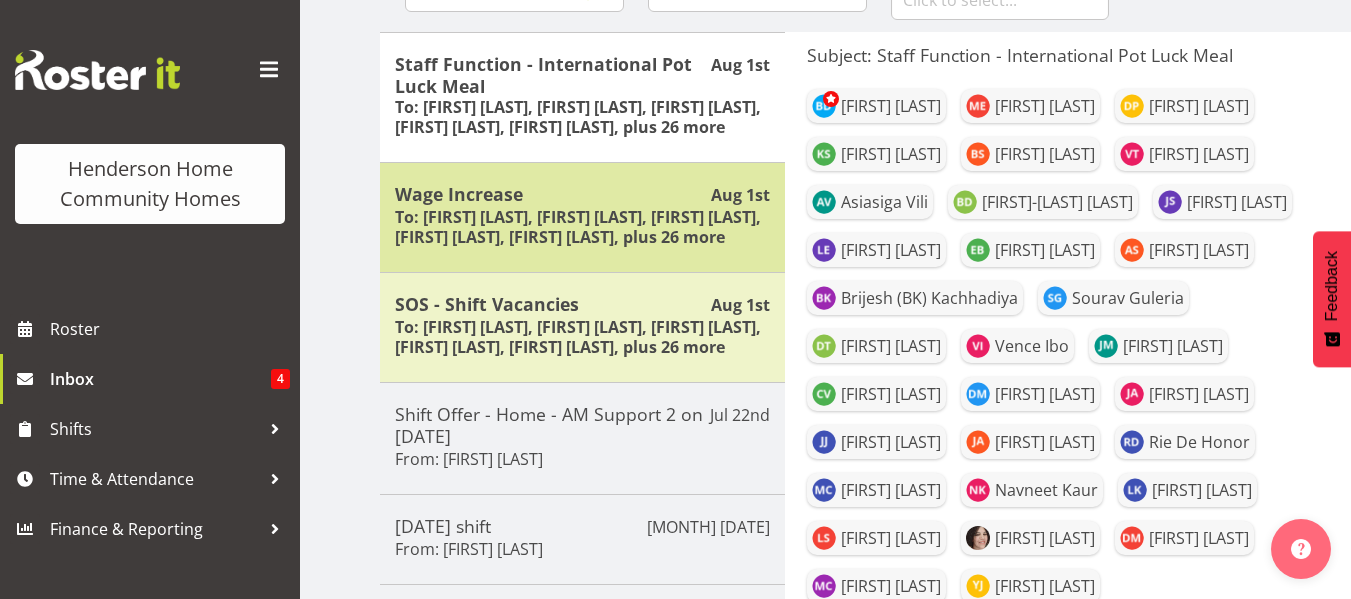 click on "To: [FIRST] [LAST], [FIRST] [LAST], [FIRST] [LAST], [FIRST] [LAST], [FIRST] [LAST], plus 26 more" at bounding box center (582, 227) 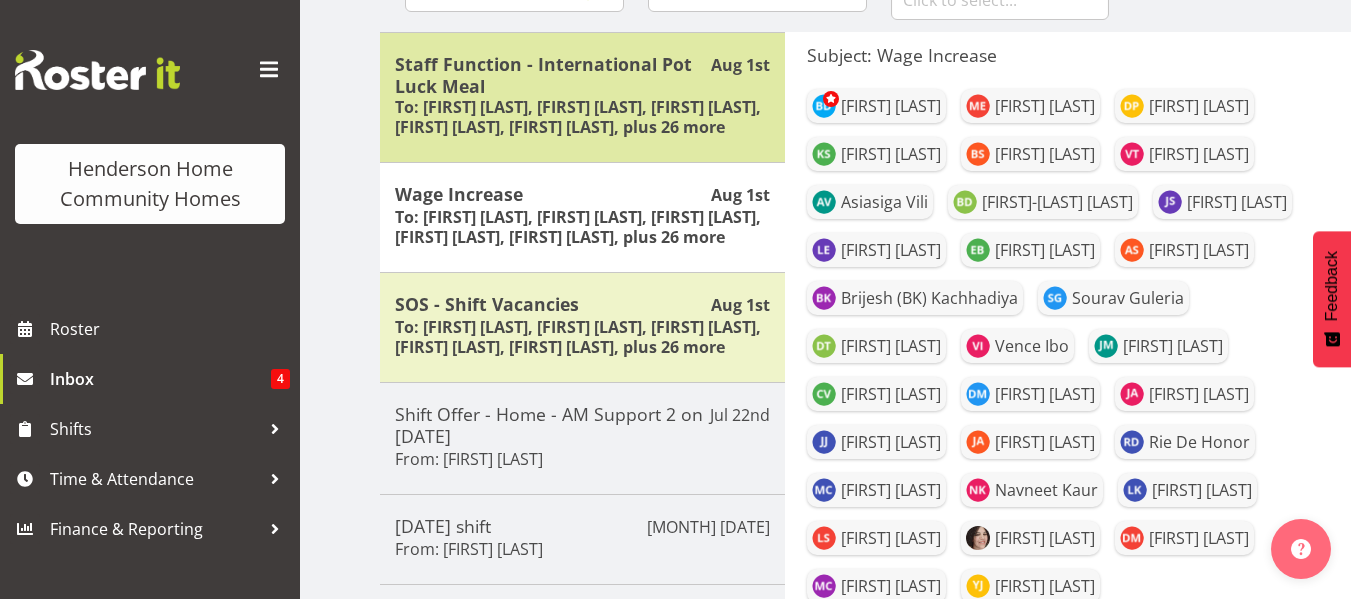 click on "Staff Function - International Pot Luck Meal" at bounding box center [582, 75] 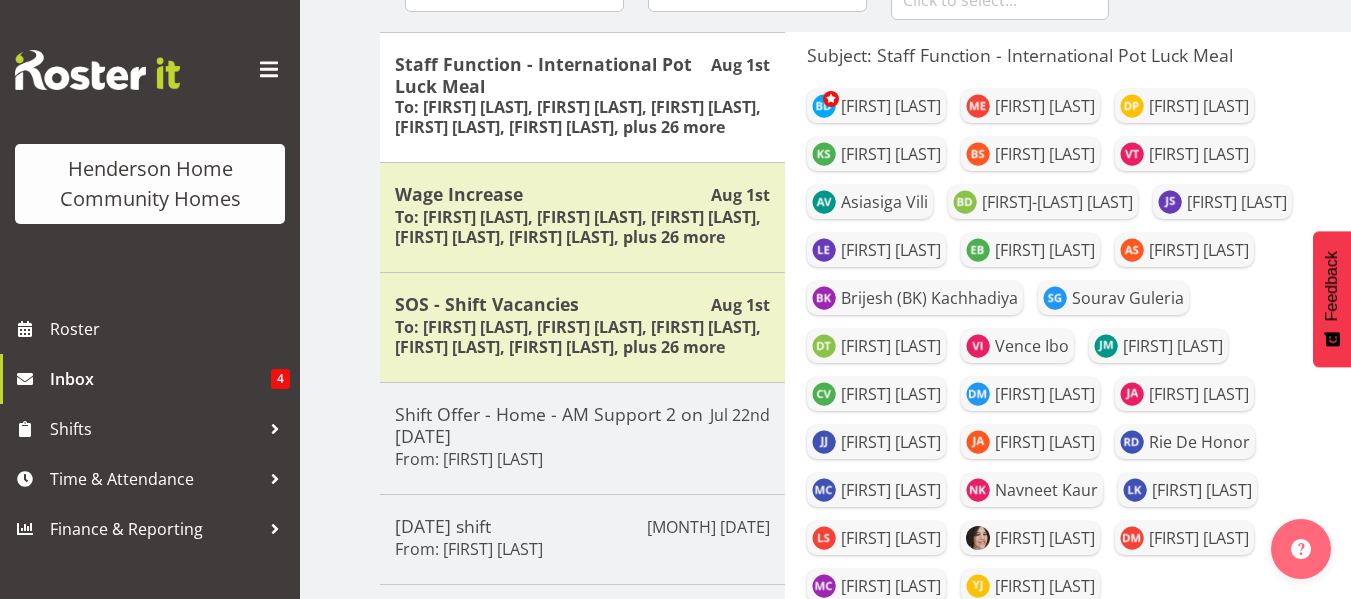 scroll, scrollTop: 63, scrollLeft: 0, axis: vertical 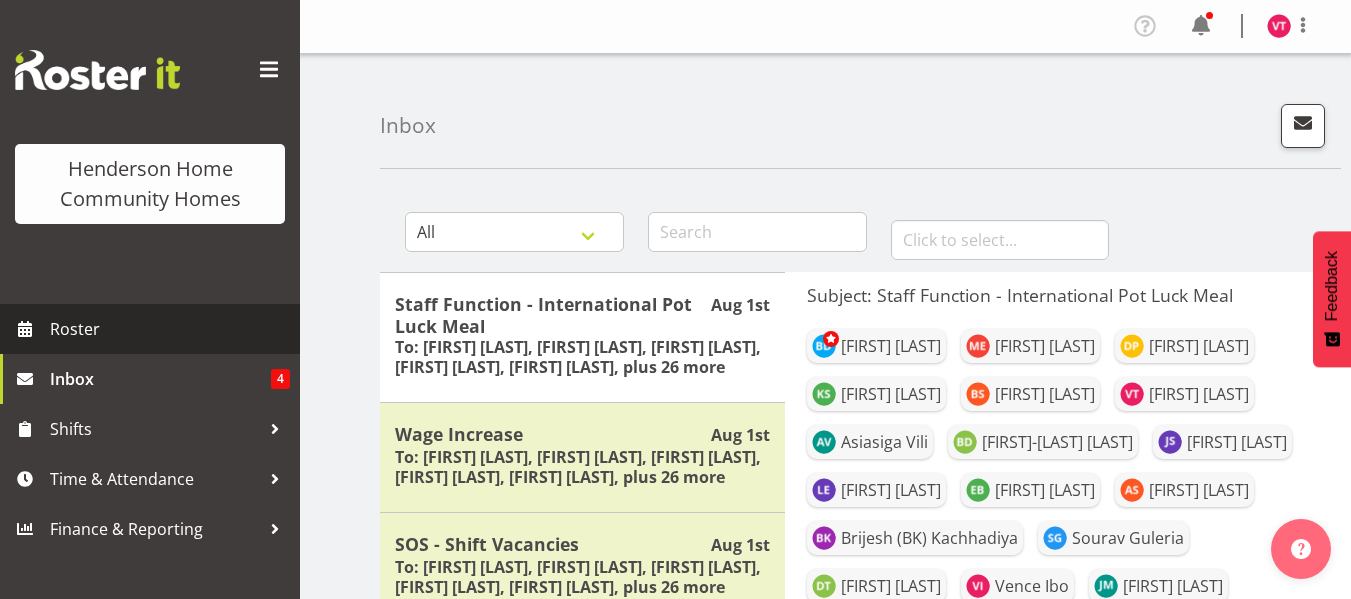 click on "Roster" at bounding box center [170, 329] 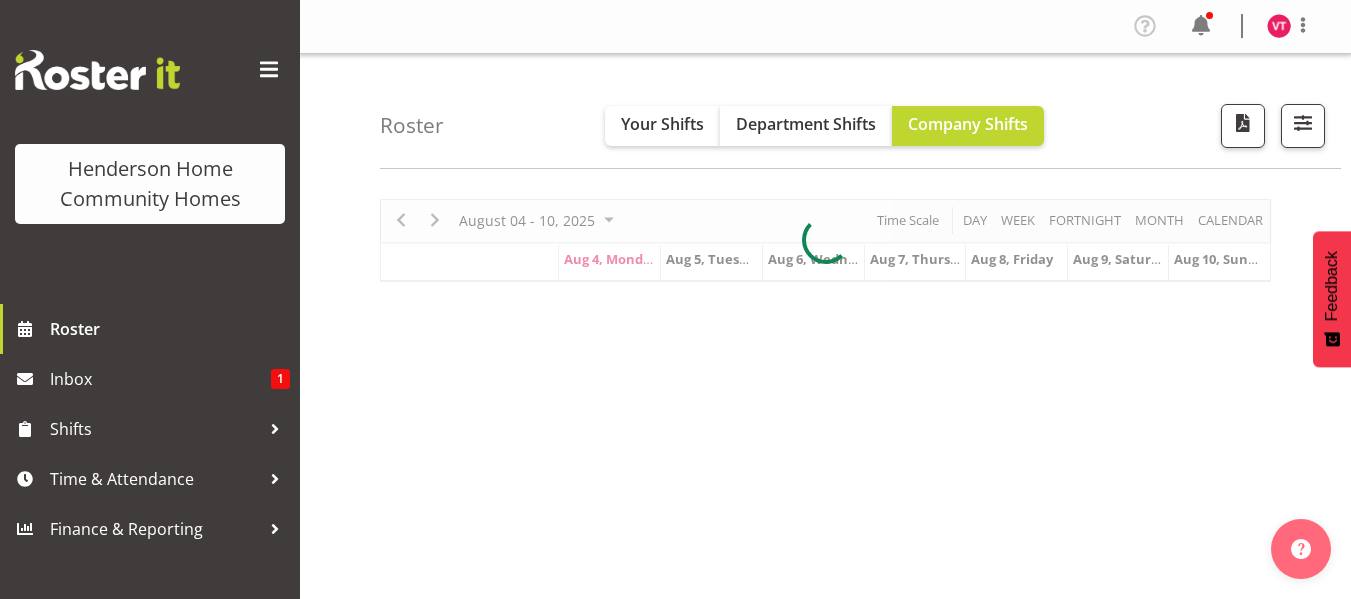 scroll, scrollTop: 0, scrollLeft: 0, axis: both 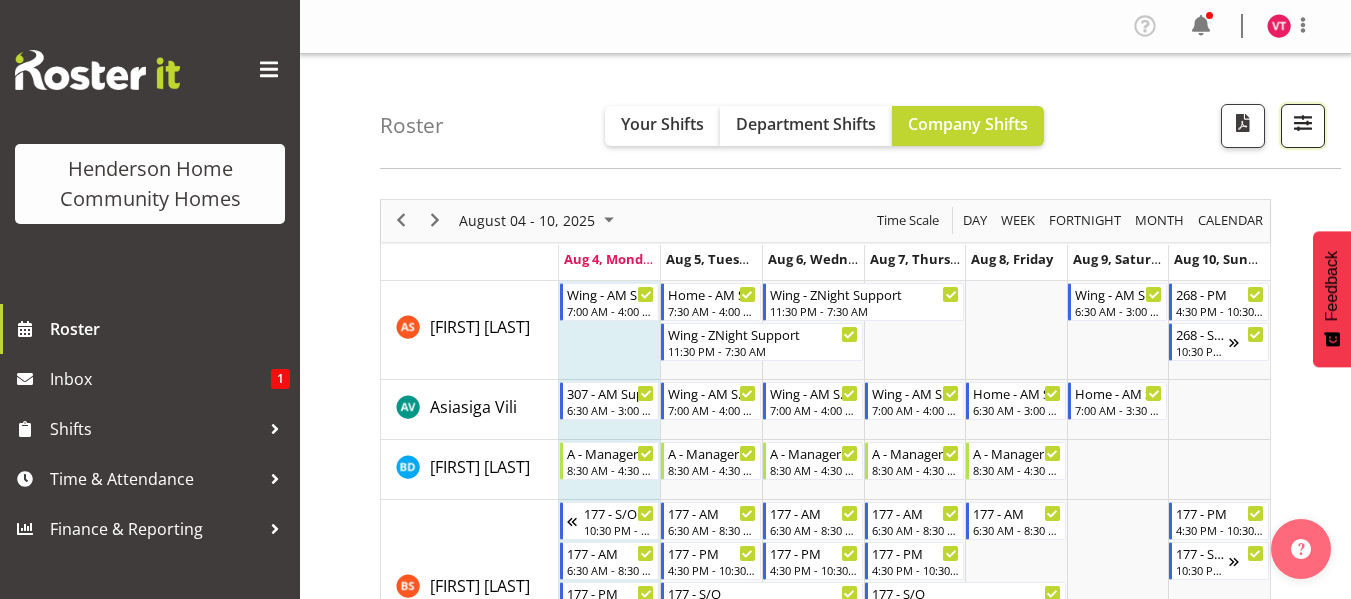 click at bounding box center [1303, 123] 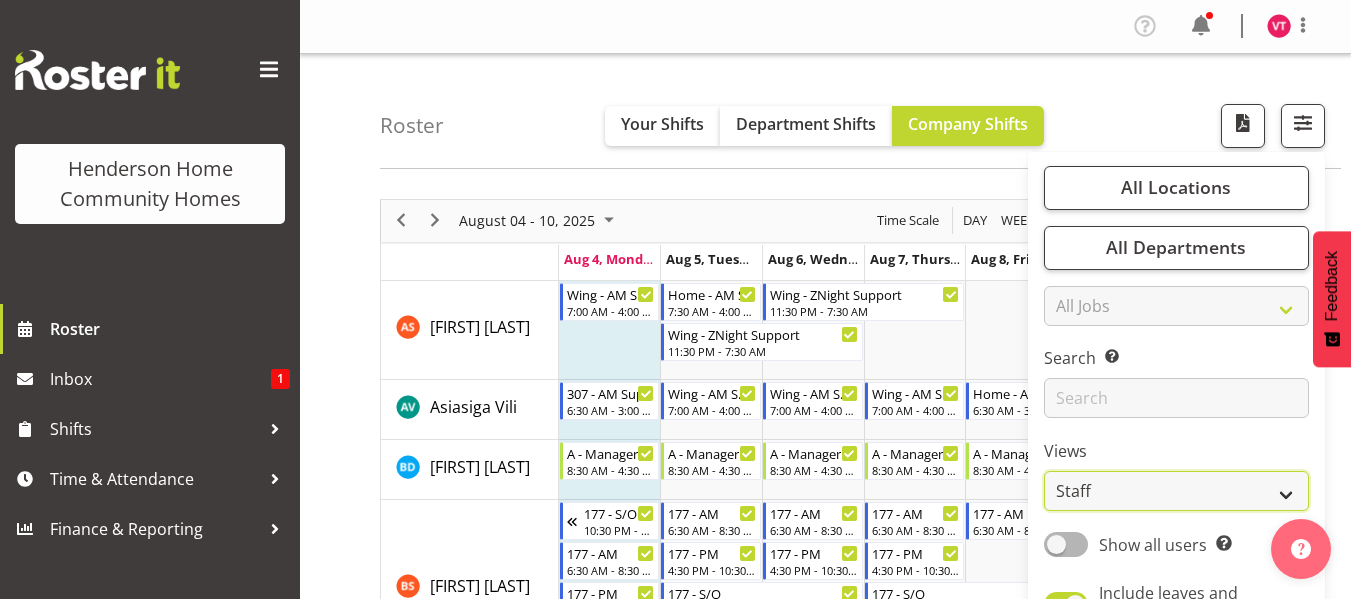 click on "Staff
Role
Shift - Horizontal
Shift - Vertical
Staff - Location" at bounding box center (1176, 491) 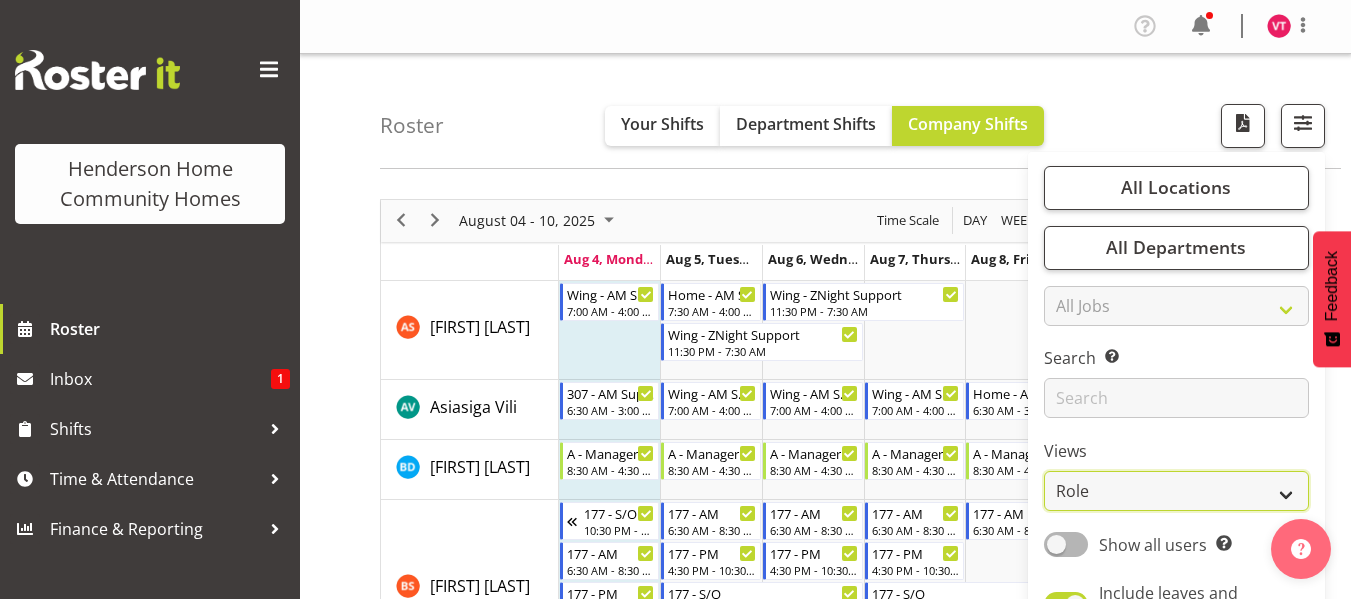 click on "Staff
Role
Shift - Horizontal
Shift - Vertical
Staff - Location" at bounding box center (1176, 491) 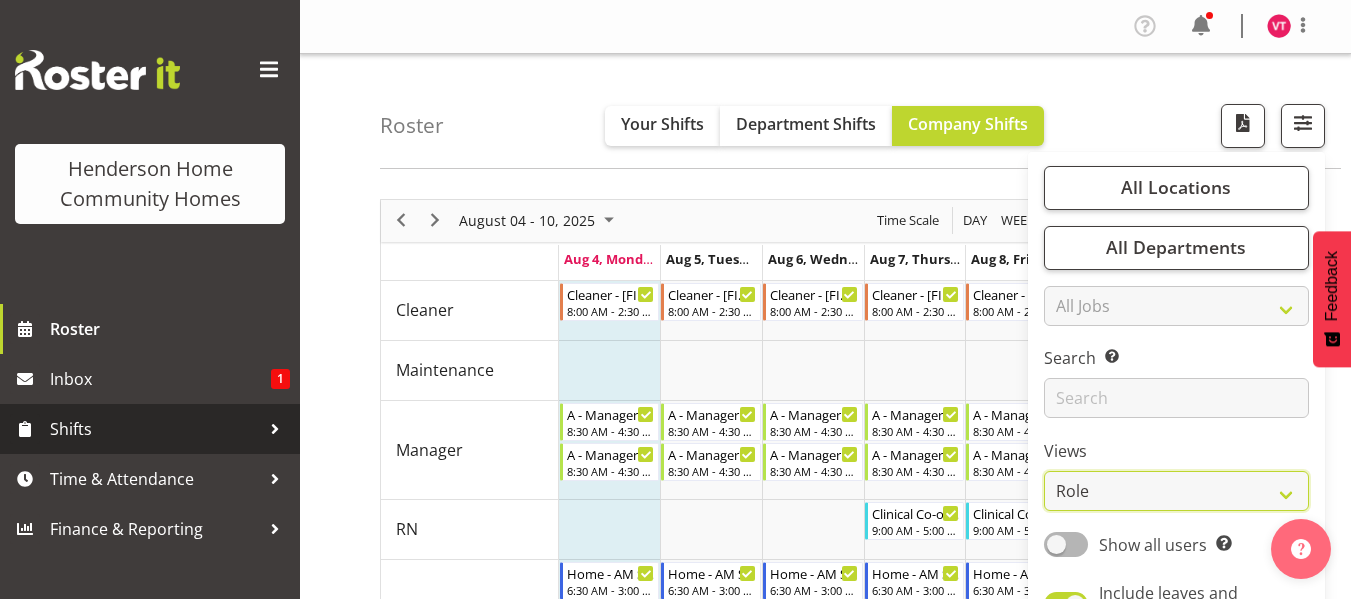 select on "shiftH" 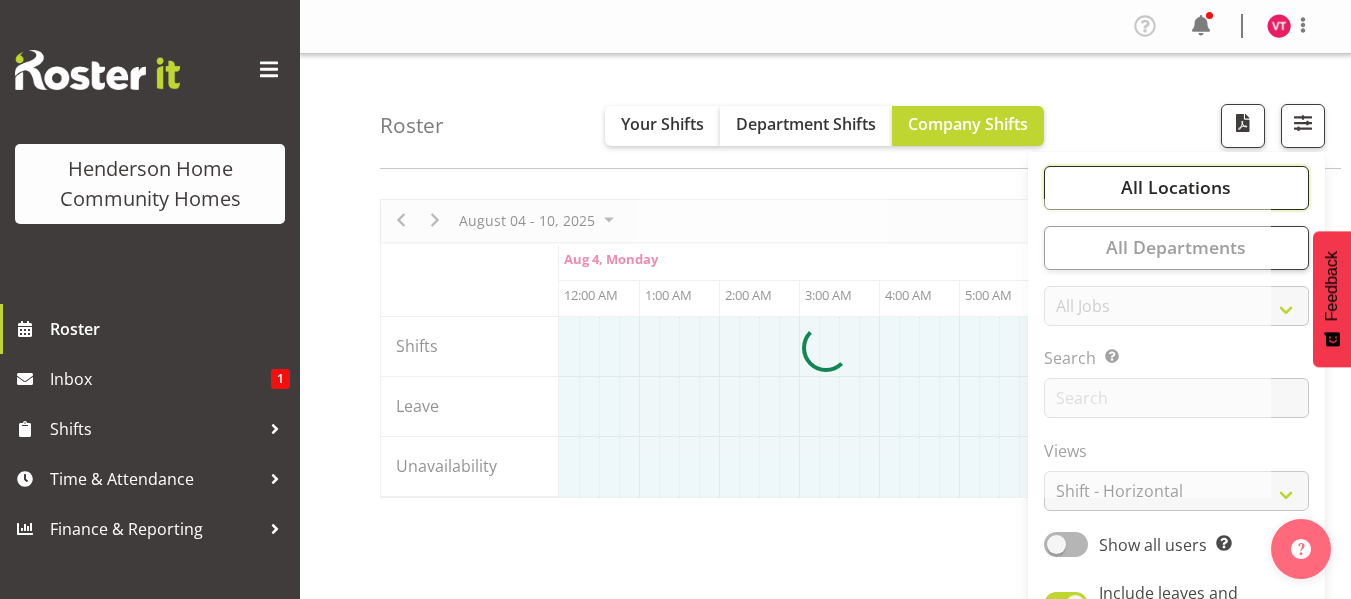 click on "All Locations" at bounding box center (1176, 187) 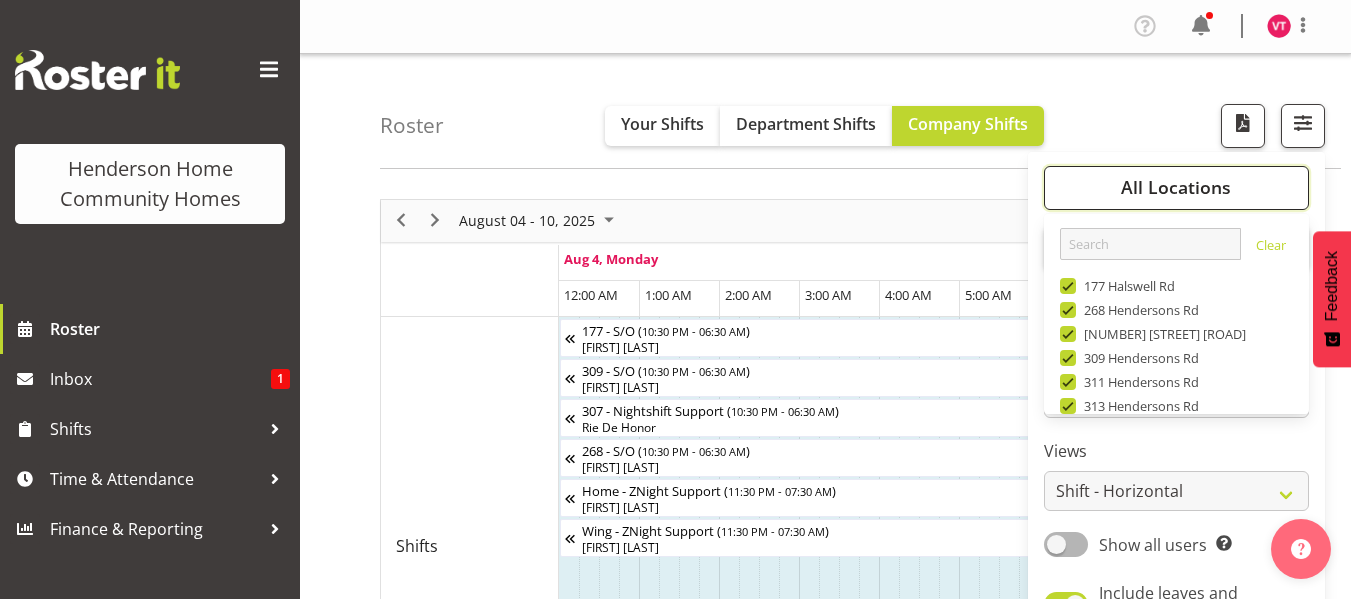 click on "All Locations" at bounding box center (1176, 187) 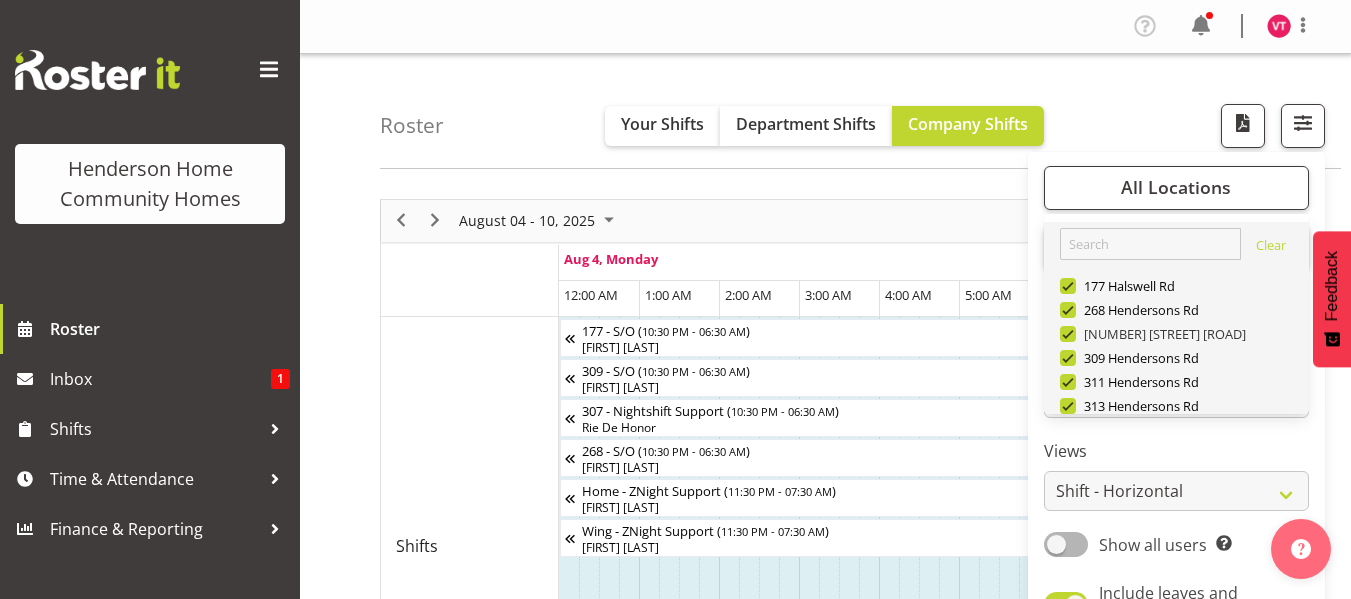 click on "[NUMBER] [STREET]" at bounding box center (1161, 334) 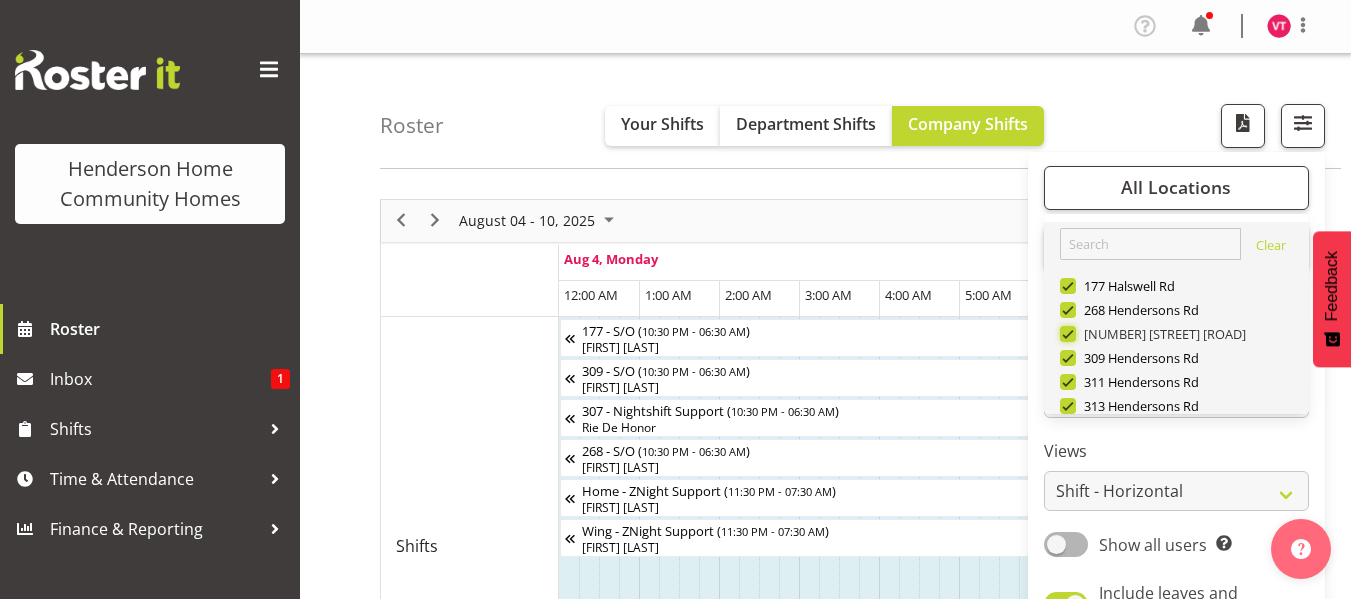 click on "[NUMBER] [STREET]" at bounding box center [1066, 333] 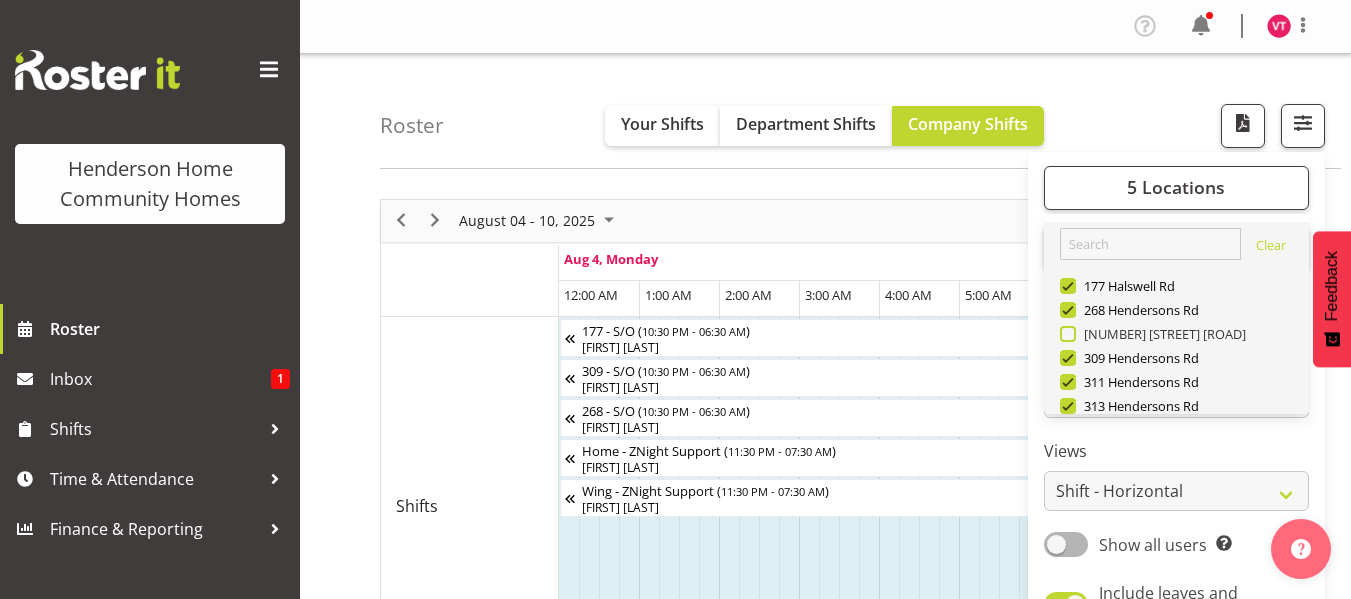 click on "[NUMBER] [STREET]" at bounding box center (1161, 334) 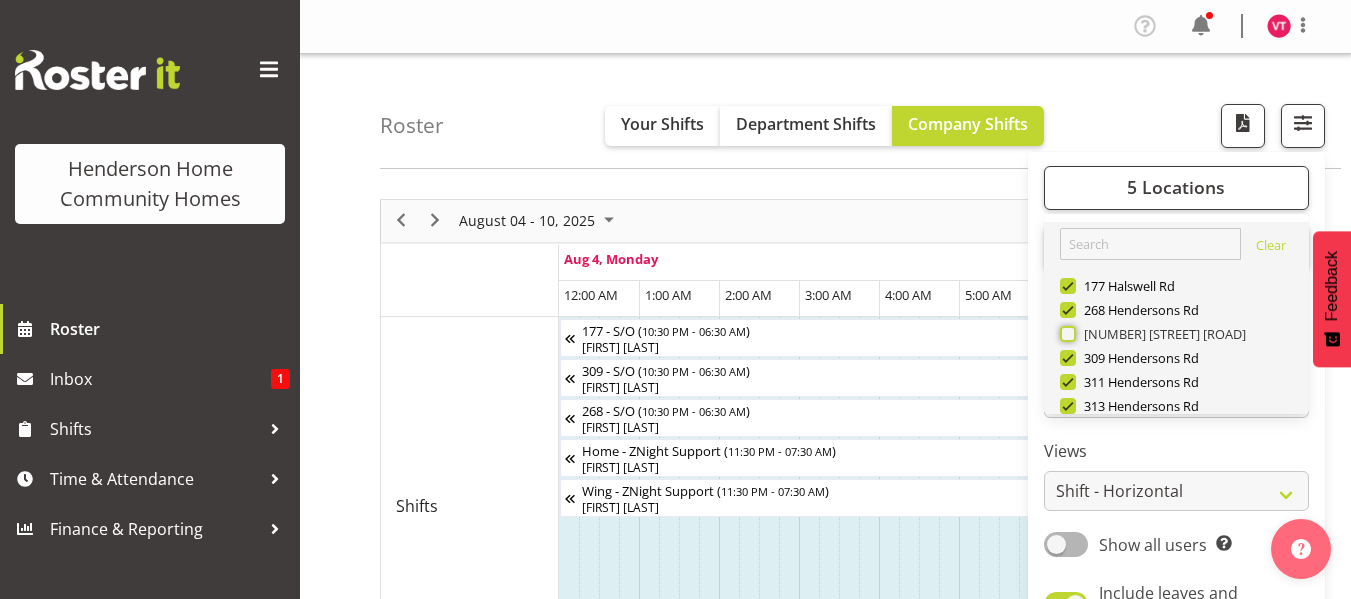 click on "[NUMBER] [STREET]" at bounding box center (1066, 333) 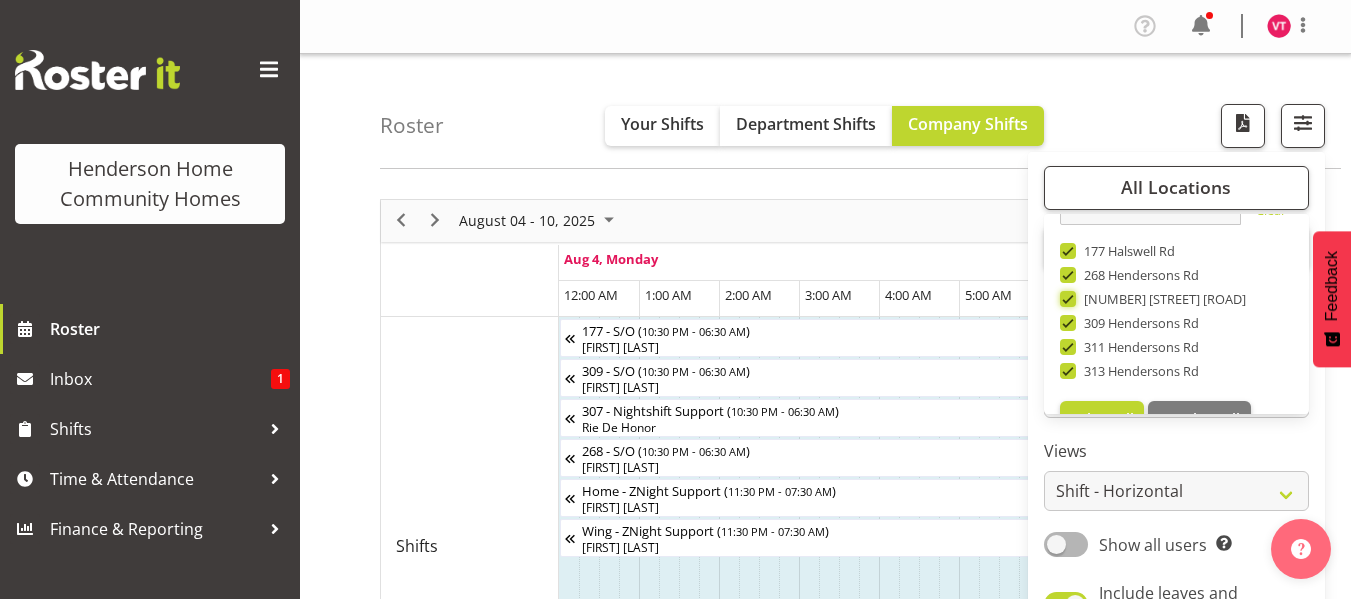 scroll, scrollTop: 40, scrollLeft: 0, axis: vertical 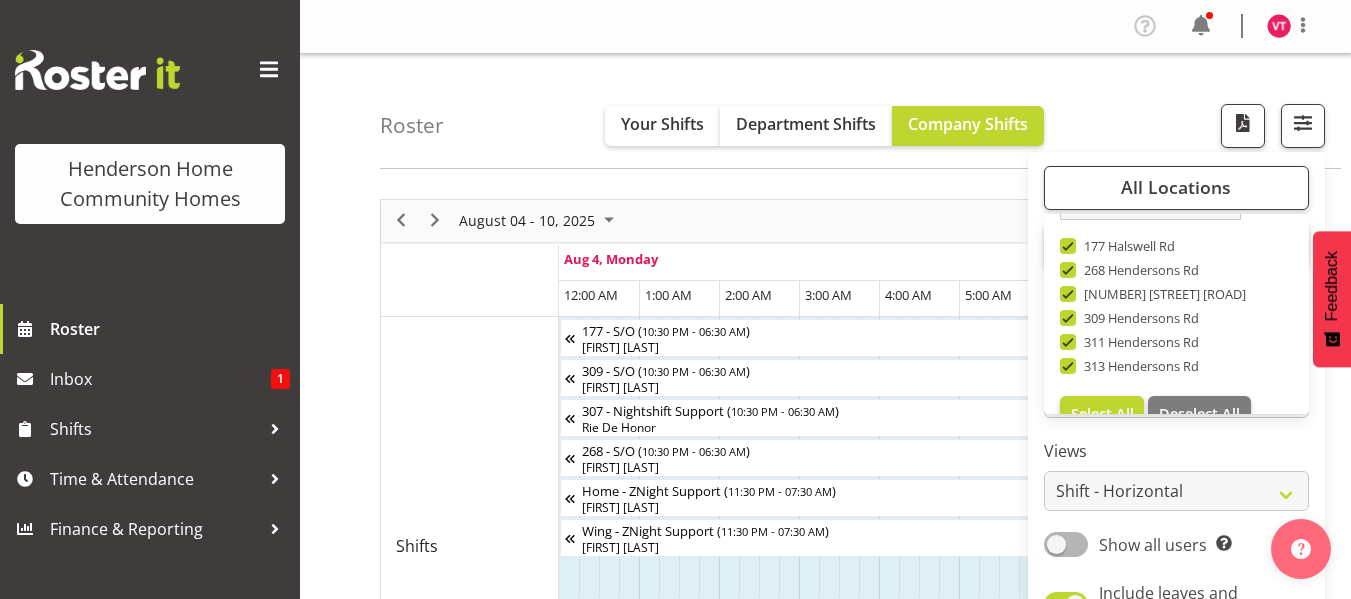 click on "Roster Your Shifts Department Shifts Company Shifts All Locations Clear 177 [STREET] 268 [STREET] 307 [STREET] 309 [STREET] 311 [STREET] 313 [STREET] Select All Clear All Jobs" at bounding box center (825, 522) 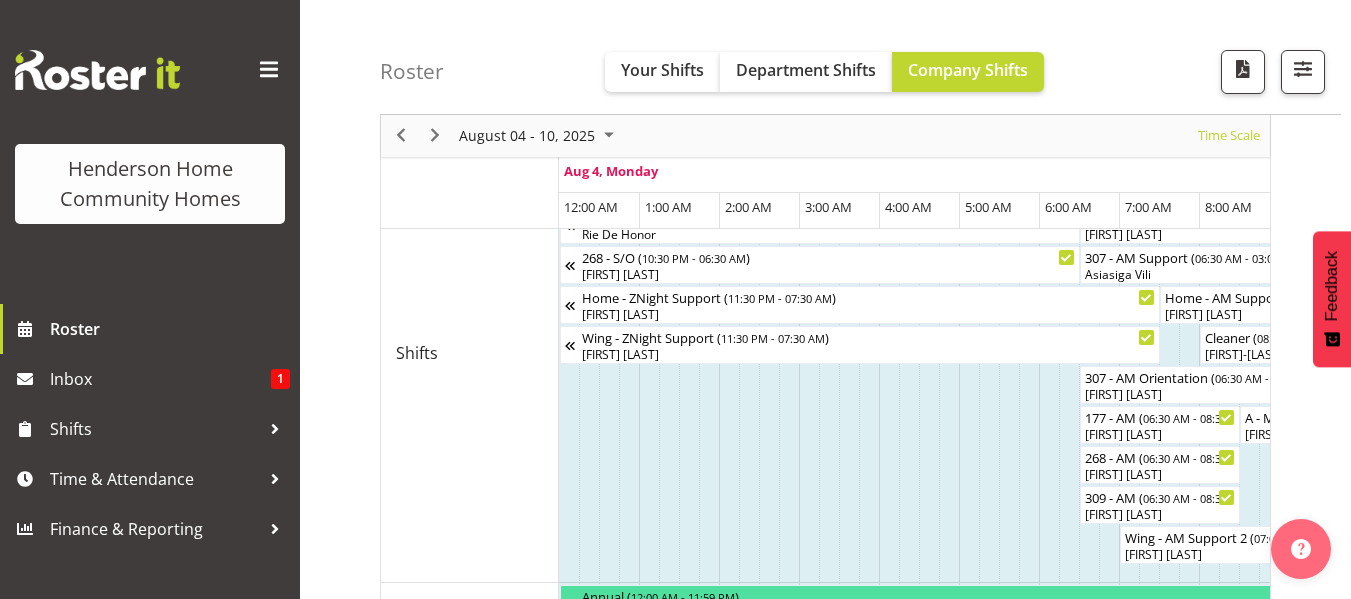 scroll, scrollTop: 0, scrollLeft: 0, axis: both 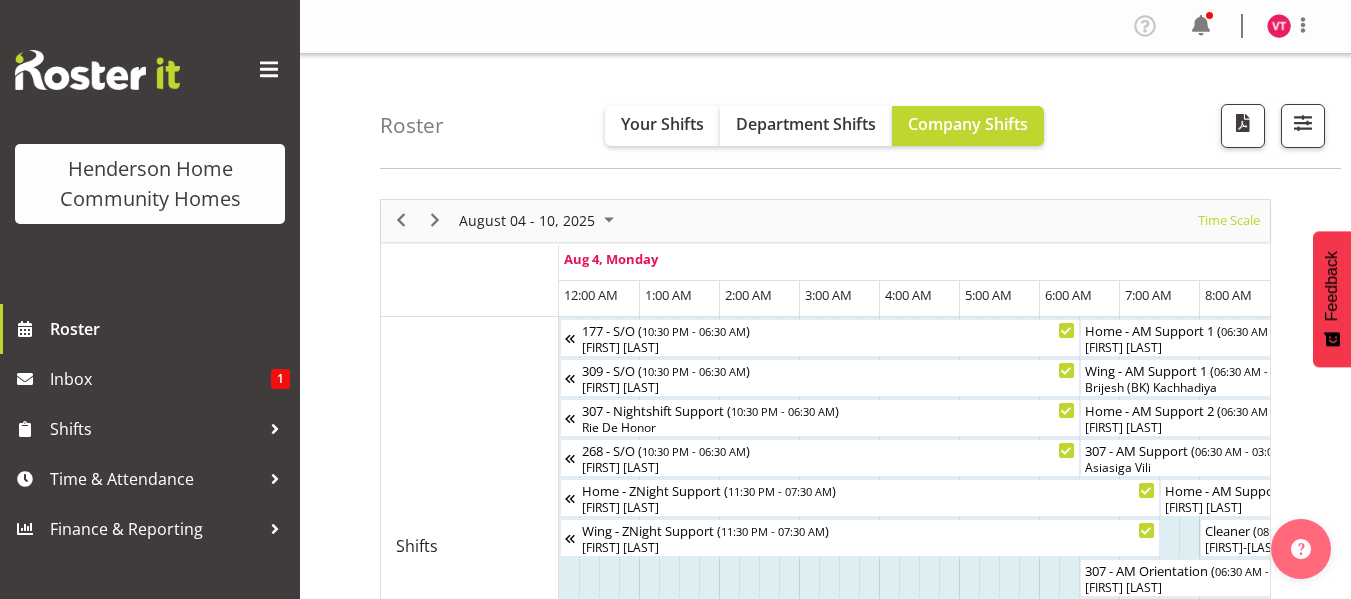 click on "August 04 - 10, 2025 Today Timeline Day Timeline Week Timeline Fortnight Timeline Month calendar Month Agenda Time Scale Aug 4, Monday Aug 5, Tuesday Aug 6, Wednesday Aug 7, Thursday Aug 8, Friday Aug 9, Saturday Aug 10, Sunday 12:00 AM 1:00 AM 2:00 AM 3:00 AM 4:00 AM 5:00 AM 6:00 AM 7:00 AM 8:00 AM 9:00 AM 10:00 AM 11:00 AM 12:00 PM 1:00 PM 2:00 PM 3:00 PM 4:00 PM 5:00 PM 6:00 PM 7:00 PM 8:00 PM 9:00 PM 10:00 PM 11:00 PM 12:00 AM 1:00 AM 2:00 AM 3:00 AM 4:00 AM 5:00 AM 6:00 AM 7:00 AM 8:00 AM 9:00 AM 10:00 AM 11:00 AM 12:00 PM 1:00 PM 2:00 PM 3:00 PM 4:00 PM 5:00 PM 6:00 PM 7:00 PM 8:00 PM 9:00 PM 10:00 PM 11:00 PM 12:00 AM 1:00 AM 2:00 AM 3:00 AM 4:00 AM 5:00 AM 6:00 AM 7:00 AM 8:00 AM 9:00 AM 10:00 AM 11:00 AM 12:00 PM 1:00 PM 2:00 PM 3:00 PM 4:00 PM 5:00 PM 6:00 PM 7:00 PM 8:00 PM 9:00 PM 10:00 PM 11:00 PM 12:00 AM 1:00 AM 2:00 AM 3:00 AM 4:00 AM 5:00 AM 6:00 AM 7:00 AM 8:00 AM 9:00 AM 10:00 AM 11:00 AM 12:00 PM 1:00 PM 2:00 PM 3:00 PM 4:00 PM 5:00 PM 6:00 PM 7:00 PM 8:00 PM 9:00 PM 10:00 PM 11:00 PM" at bounding box center [865, 587] 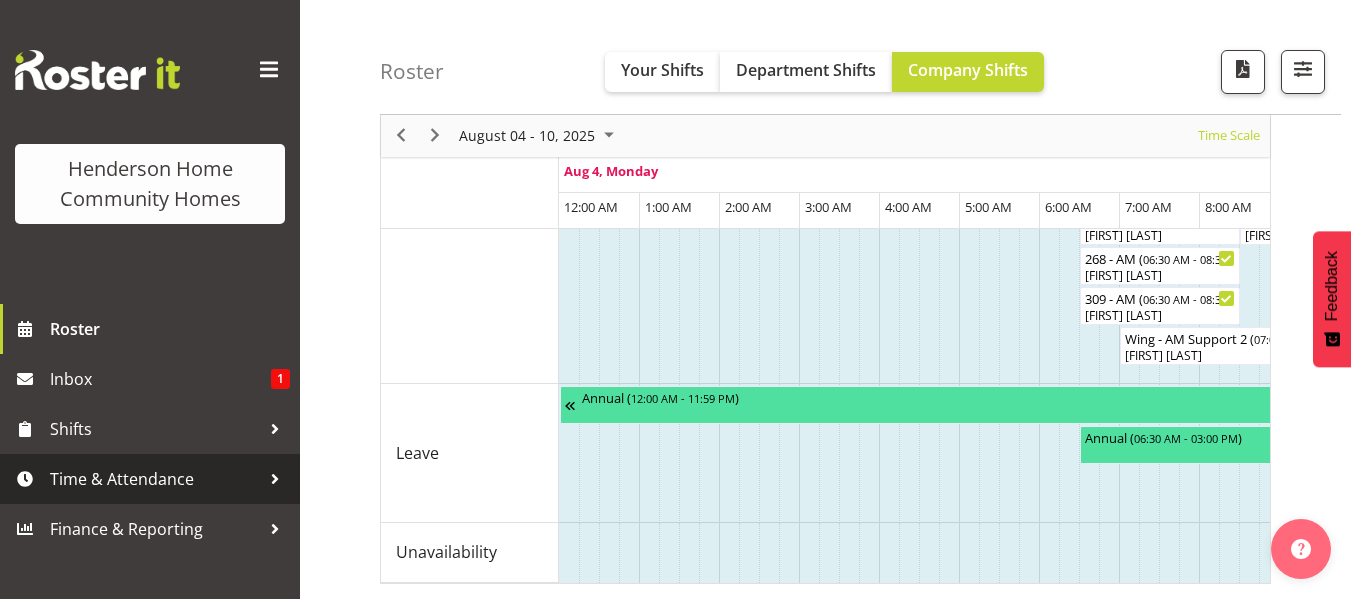 click at bounding box center (275, 479) 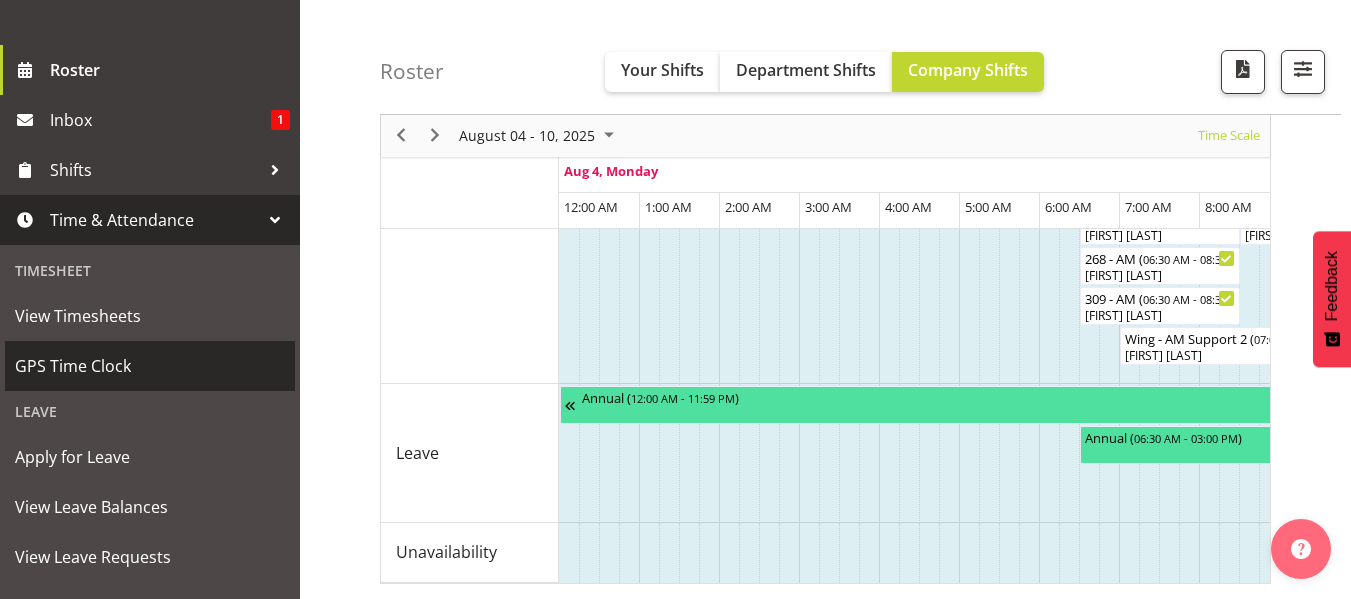 scroll, scrollTop: 320, scrollLeft: 0, axis: vertical 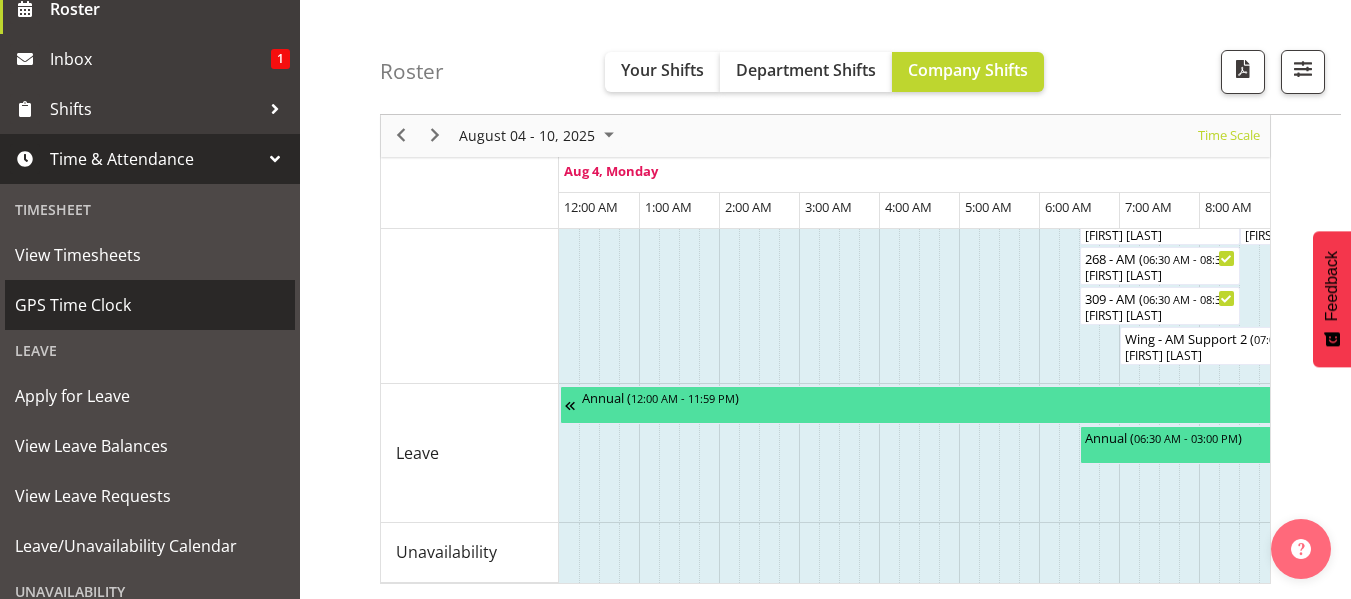 click on "GPS Time Clock" at bounding box center [150, 305] 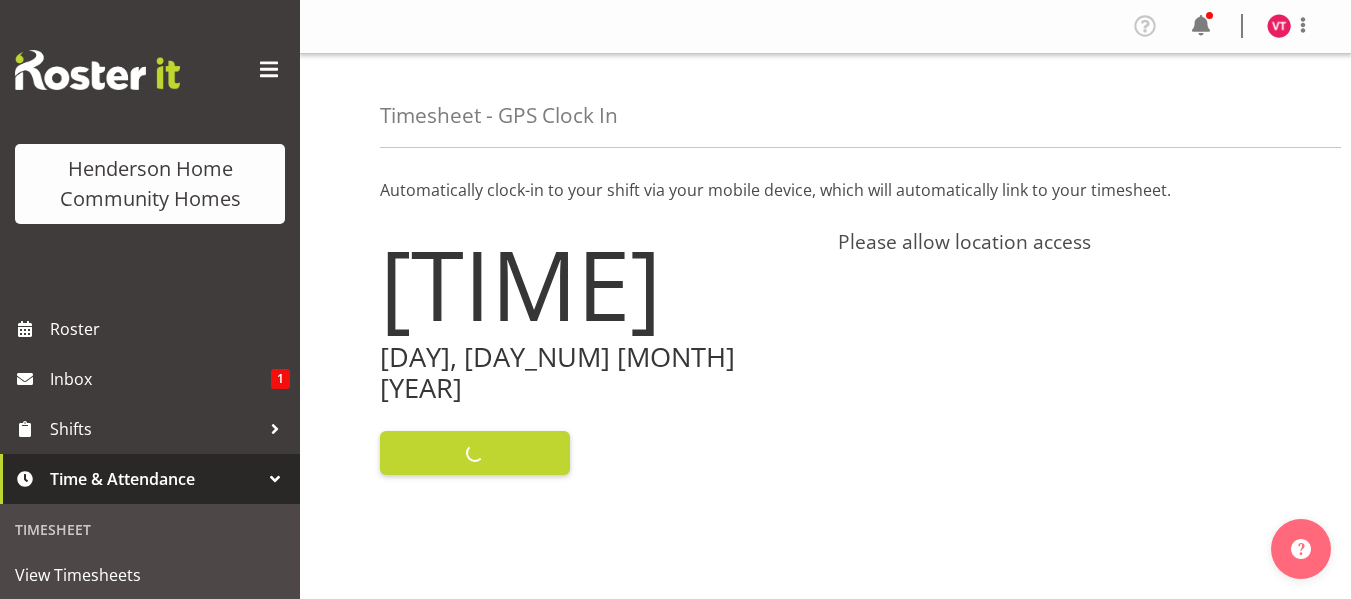 scroll, scrollTop: 0, scrollLeft: 0, axis: both 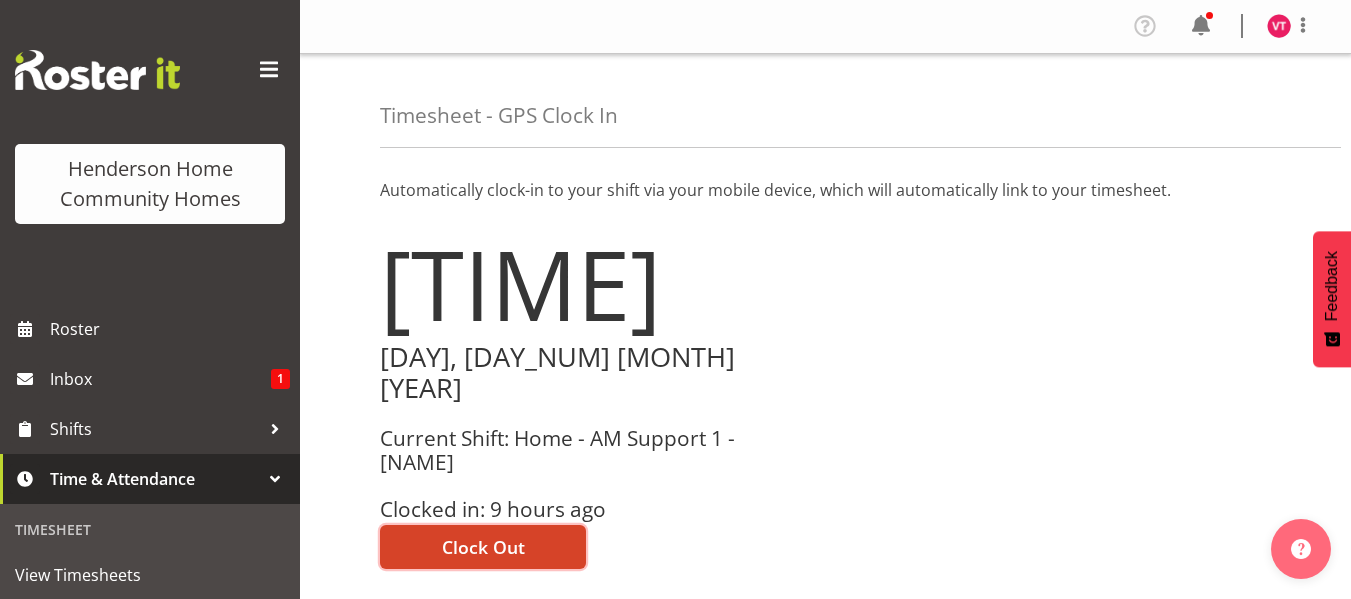 click on "Clock Out" at bounding box center [483, 547] 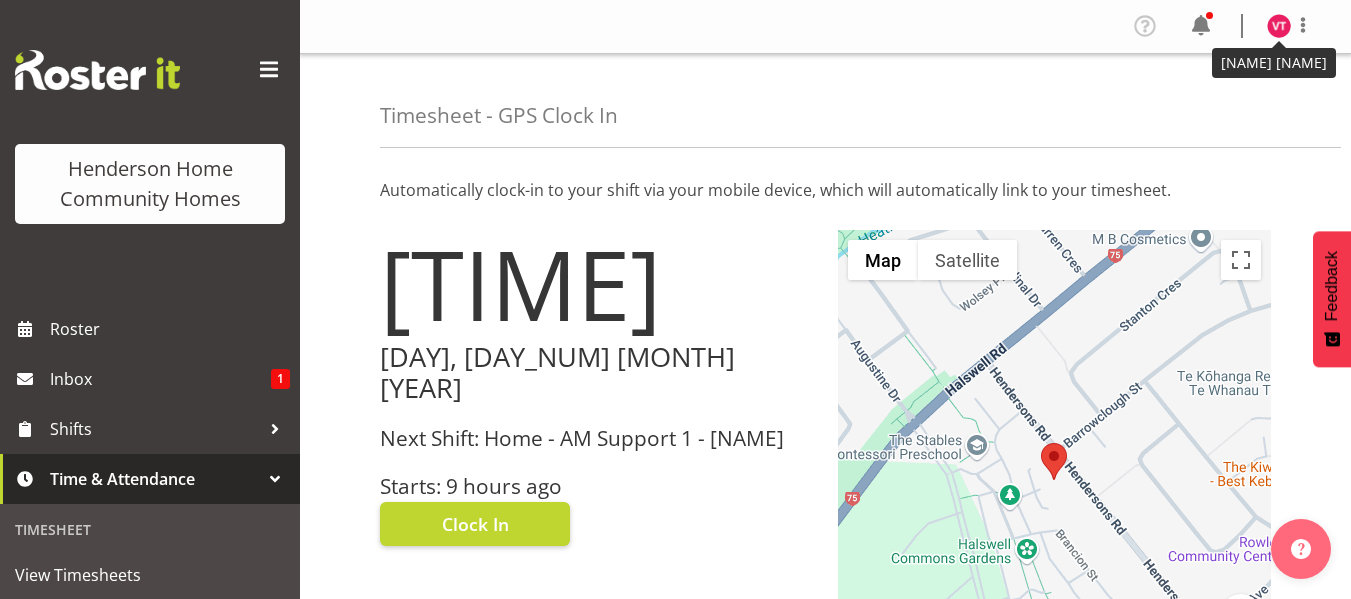 click at bounding box center (1279, 26) 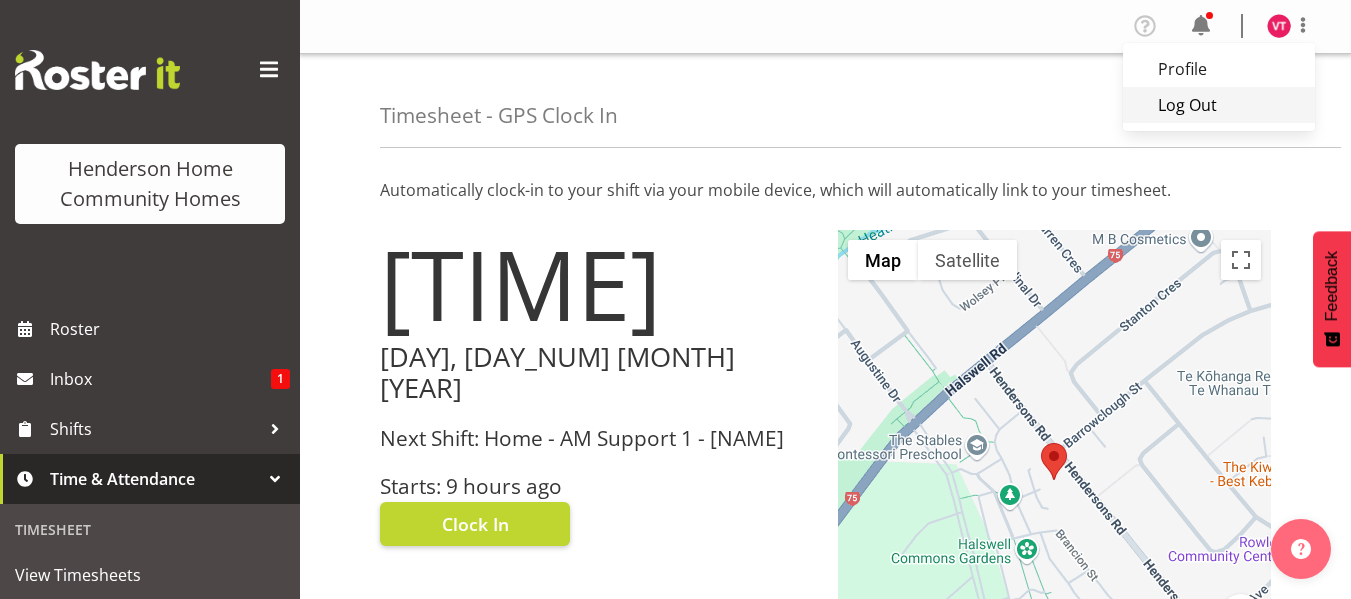 click on "Log Out" at bounding box center [1219, 105] 